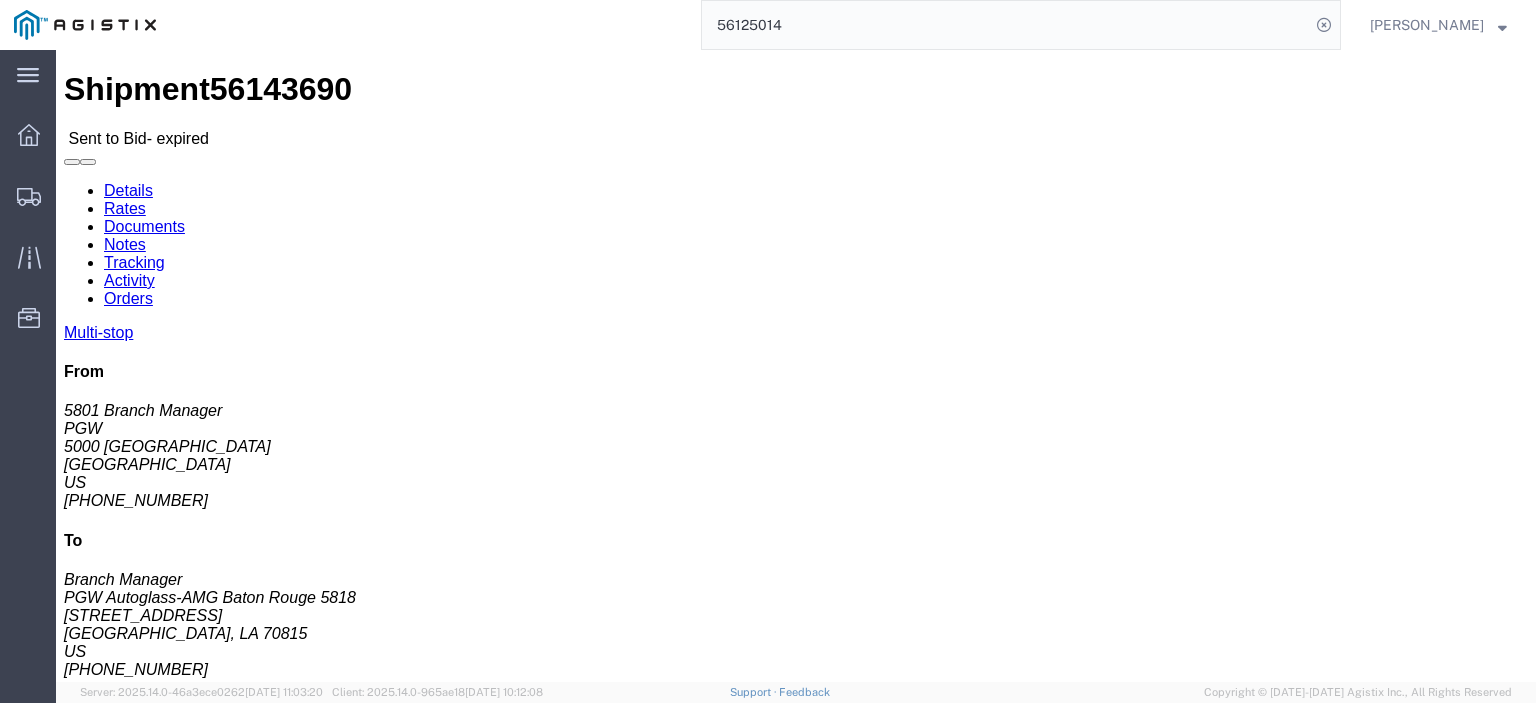 scroll, scrollTop: 0, scrollLeft: 0, axis: both 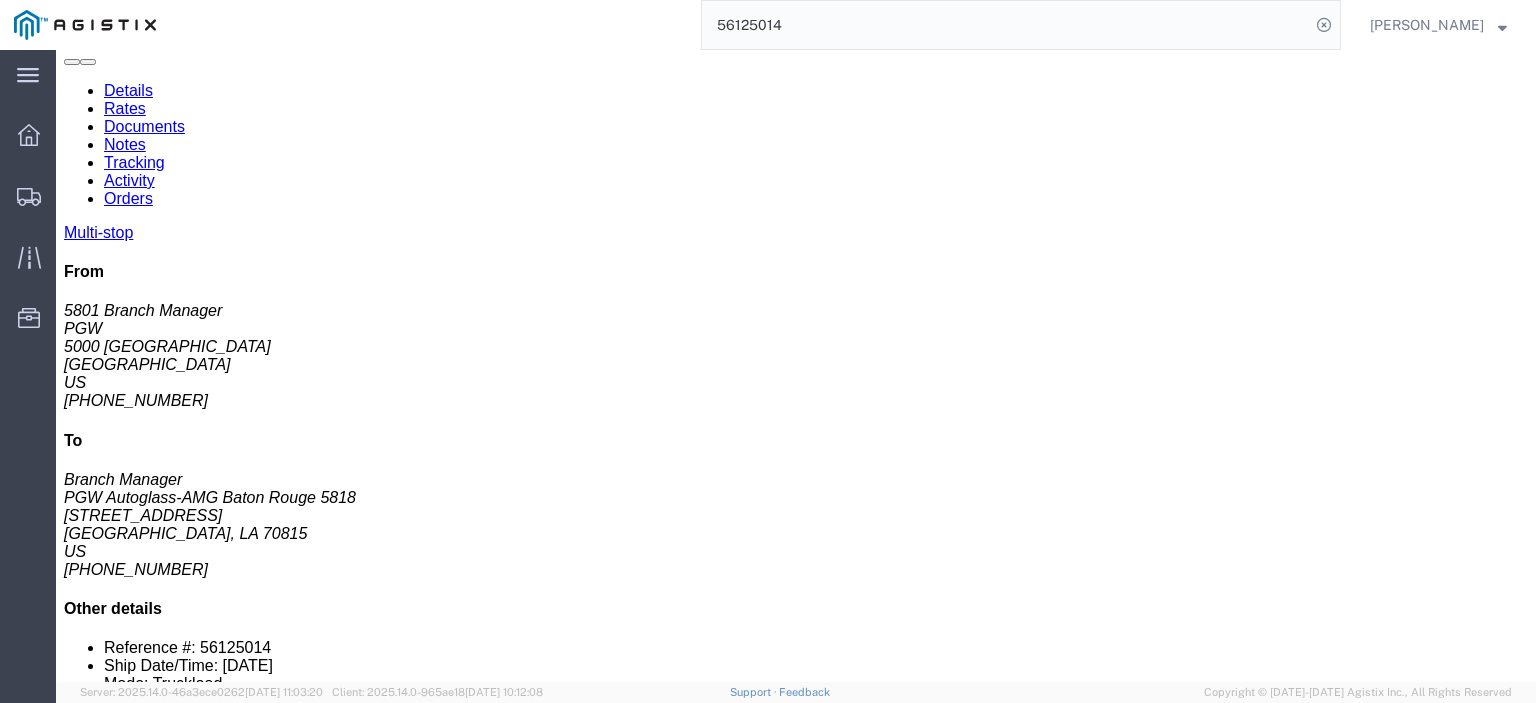 drag, startPoint x: 901, startPoint y: 38, endPoint x: 450, endPoint y: -42, distance: 458.0404 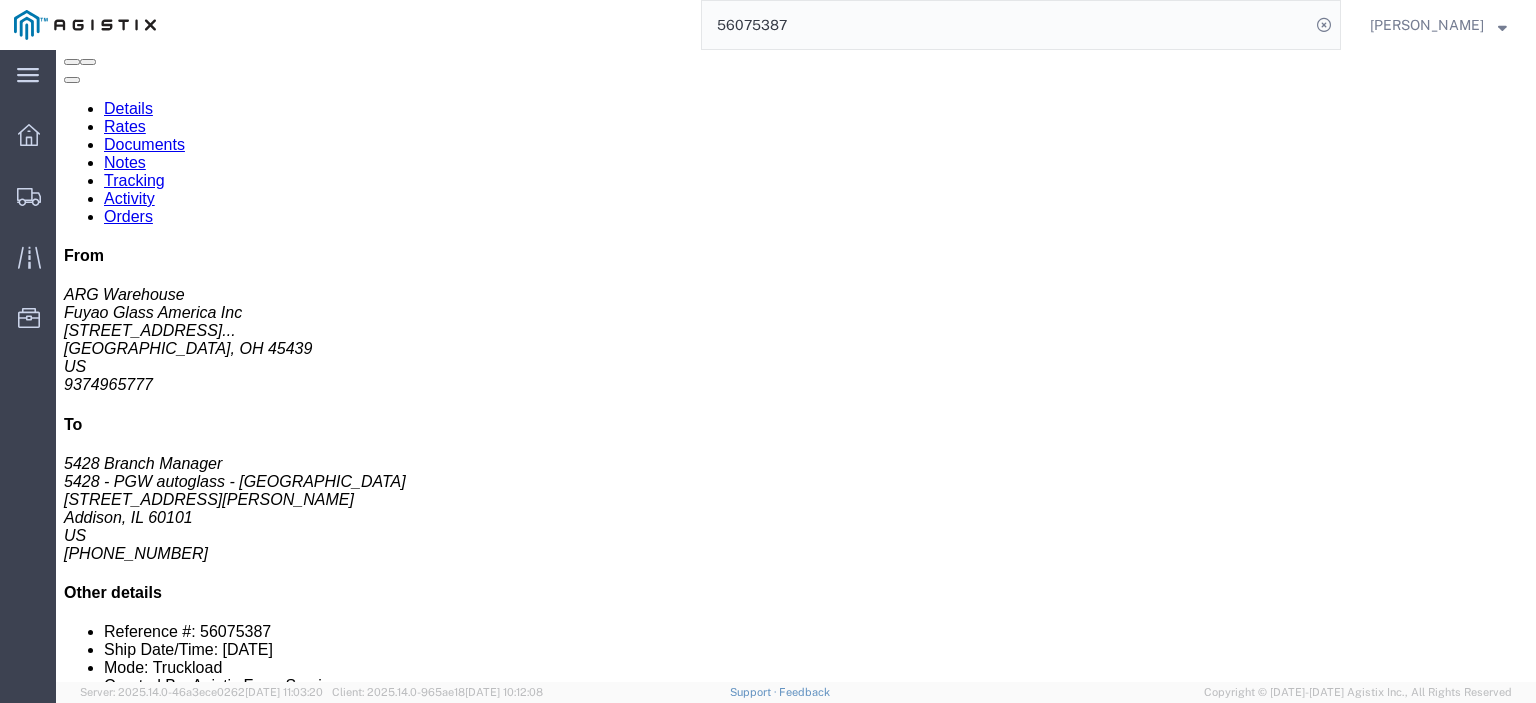 scroll, scrollTop: 0, scrollLeft: 0, axis: both 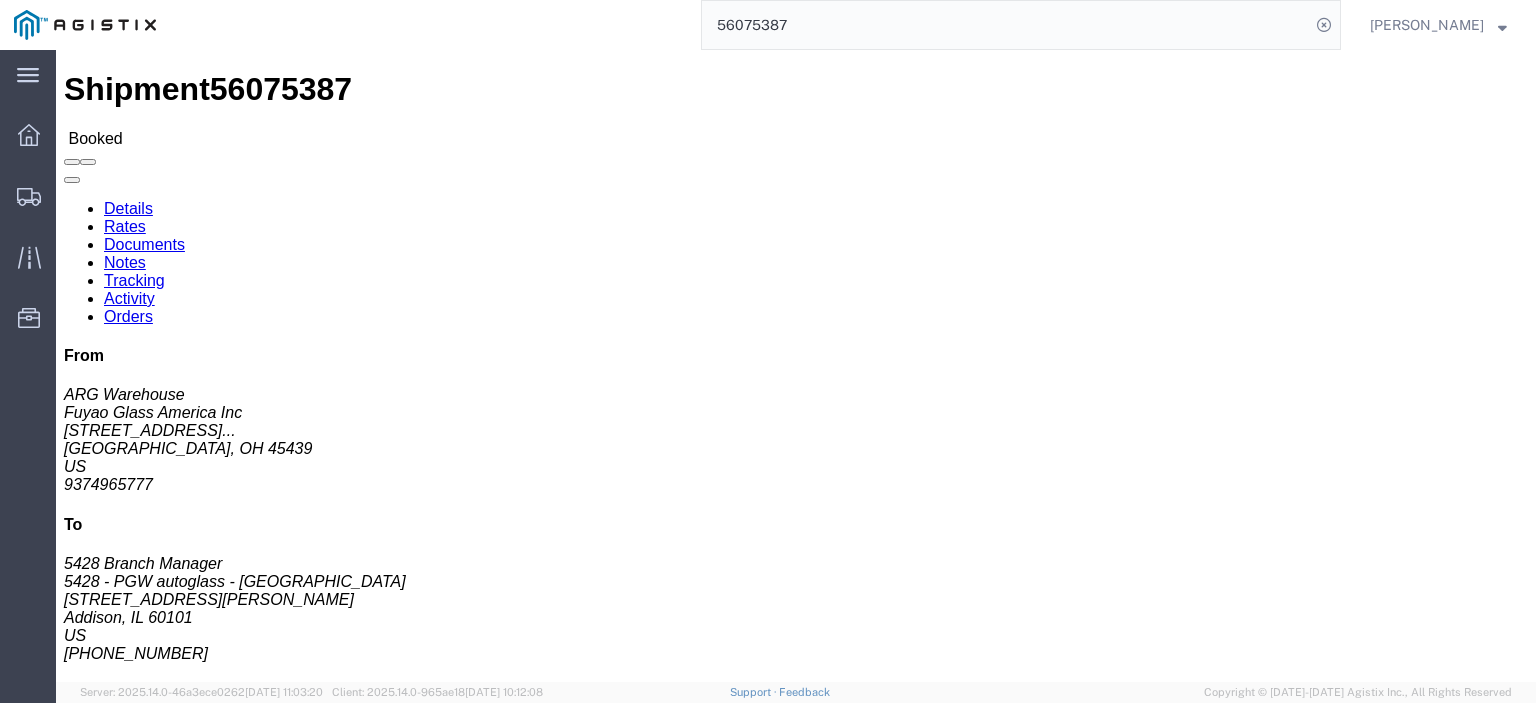 drag, startPoint x: 485, startPoint y: 311, endPoint x: 276, endPoint y: 314, distance: 209.02153 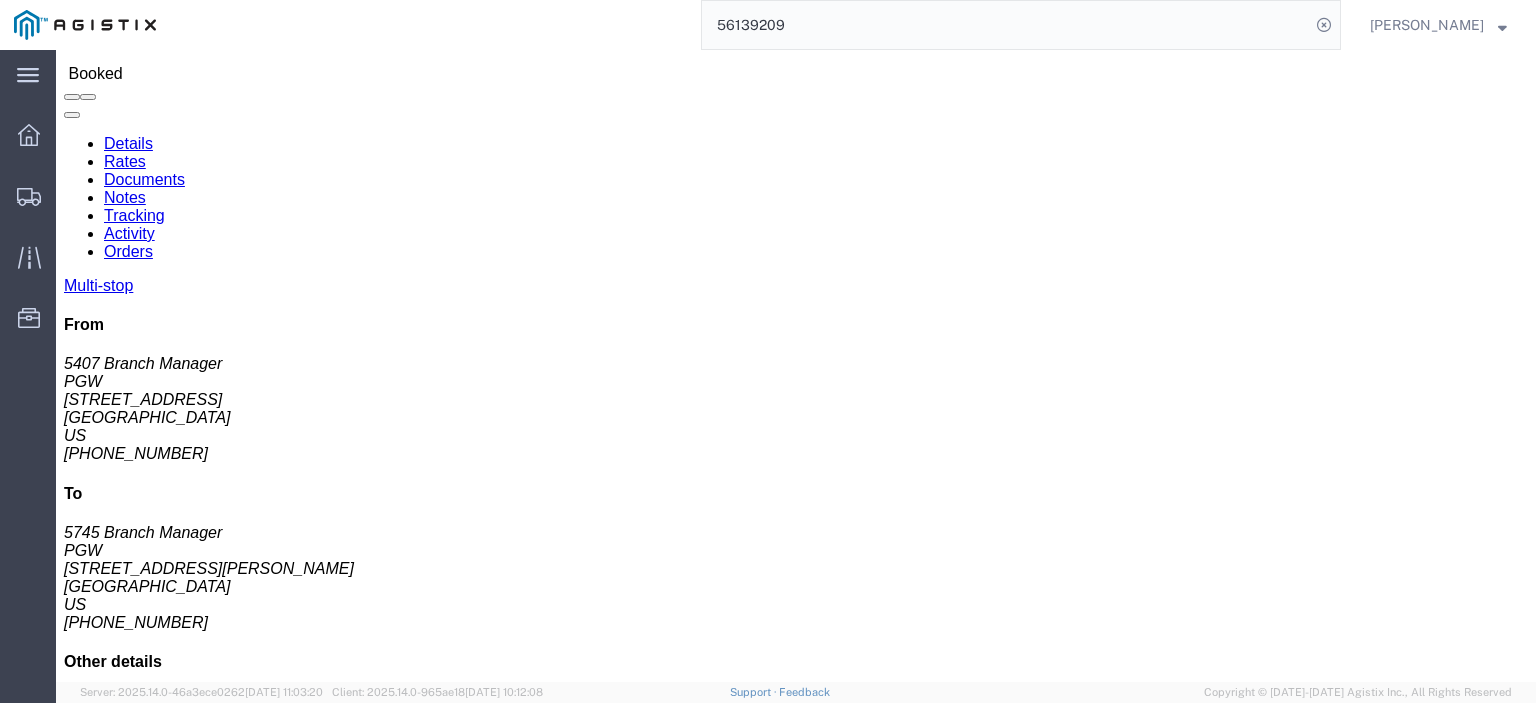 scroll, scrollTop: 100, scrollLeft: 0, axis: vertical 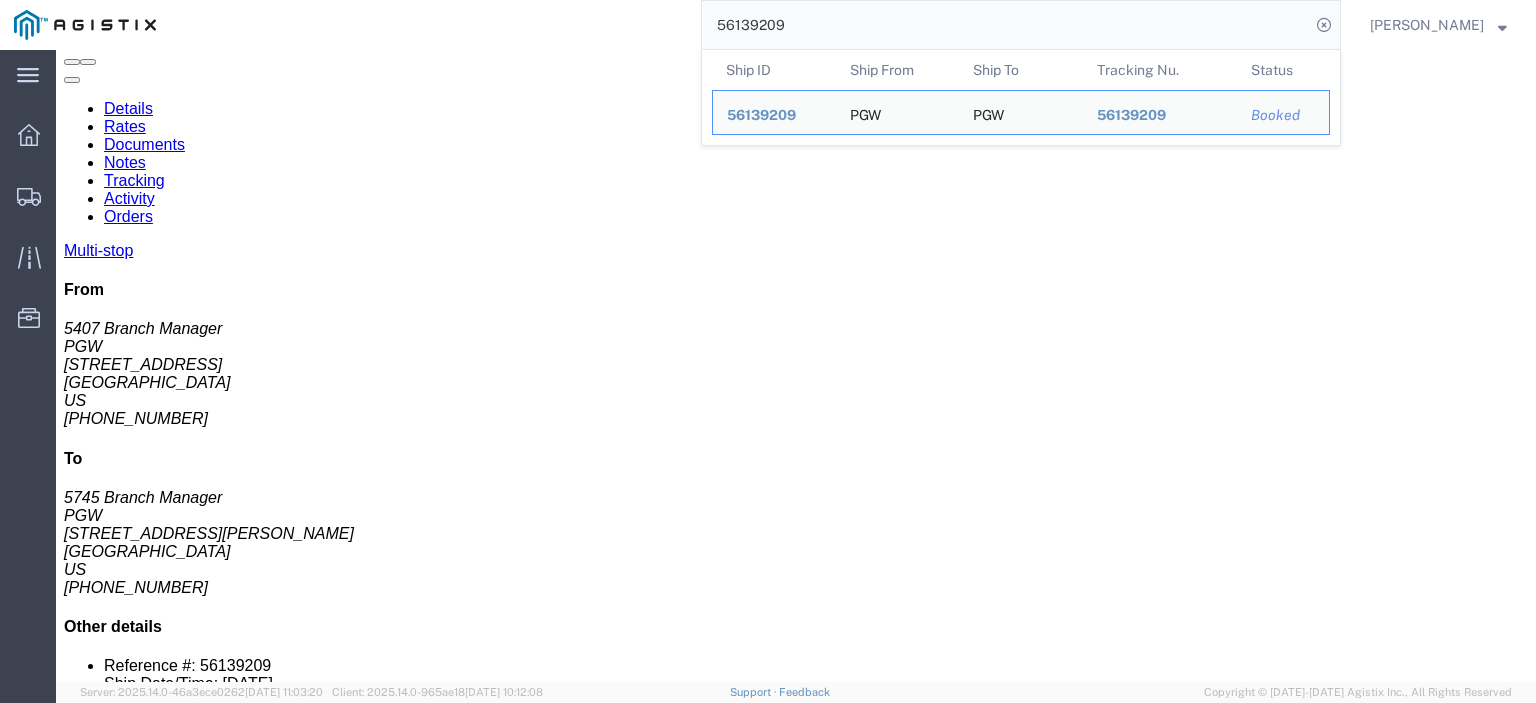 drag, startPoint x: 857, startPoint y: 493, endPoint x: 667, endPoint y: 497, distance: 190.0421 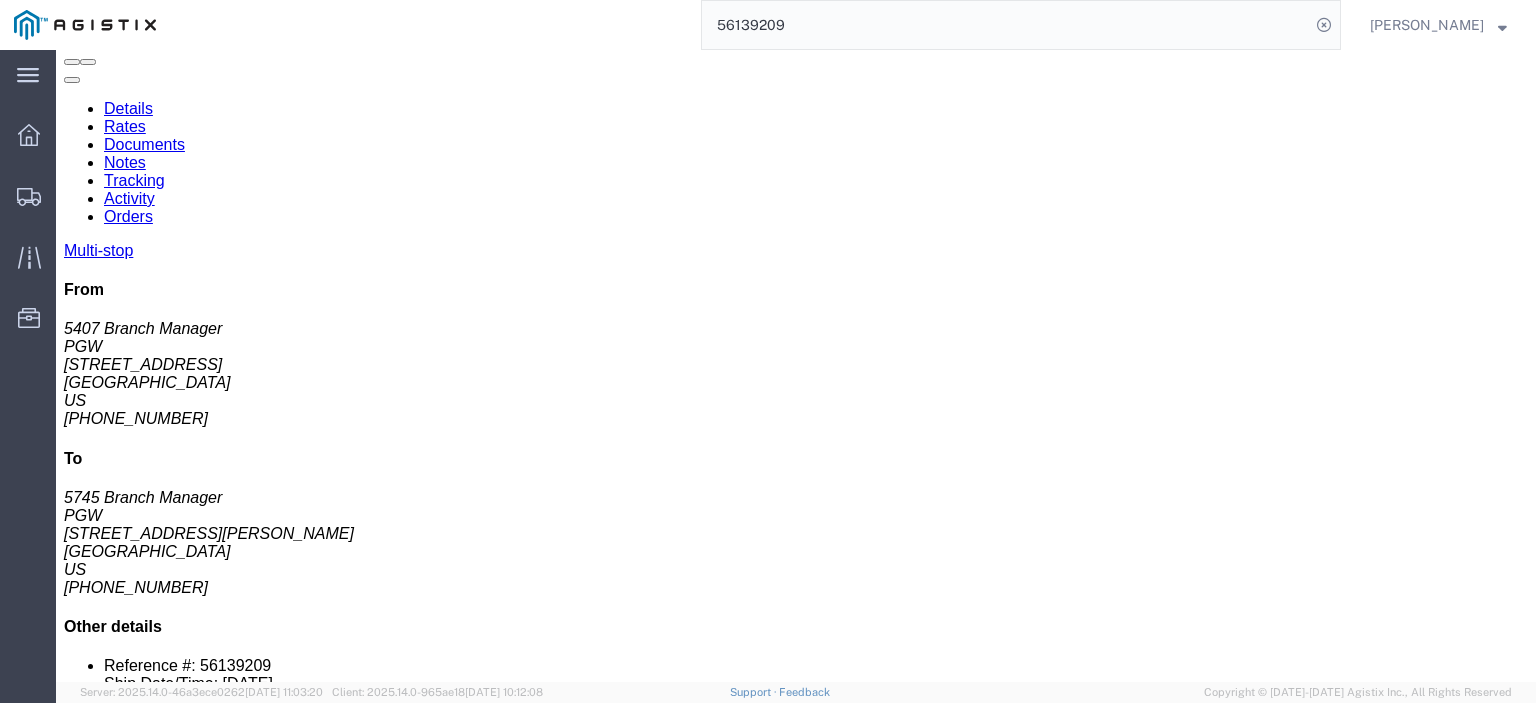copy on "[EMAIL_ADDRESS][DOMAIN_NAME]" 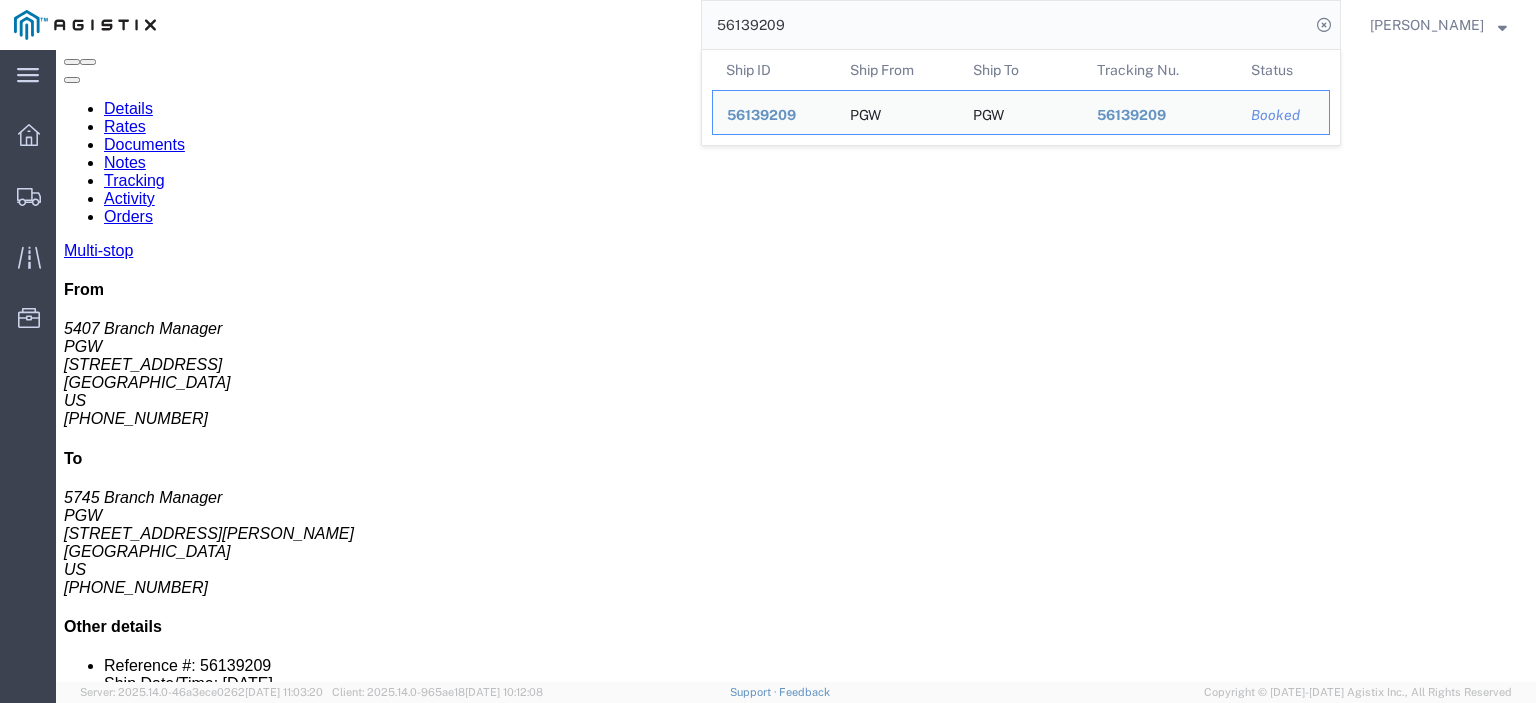 drag, startPoint x: 920, startPoint y: 25, endPoint x: 618, endPoint y: 31, distance: 302.0596 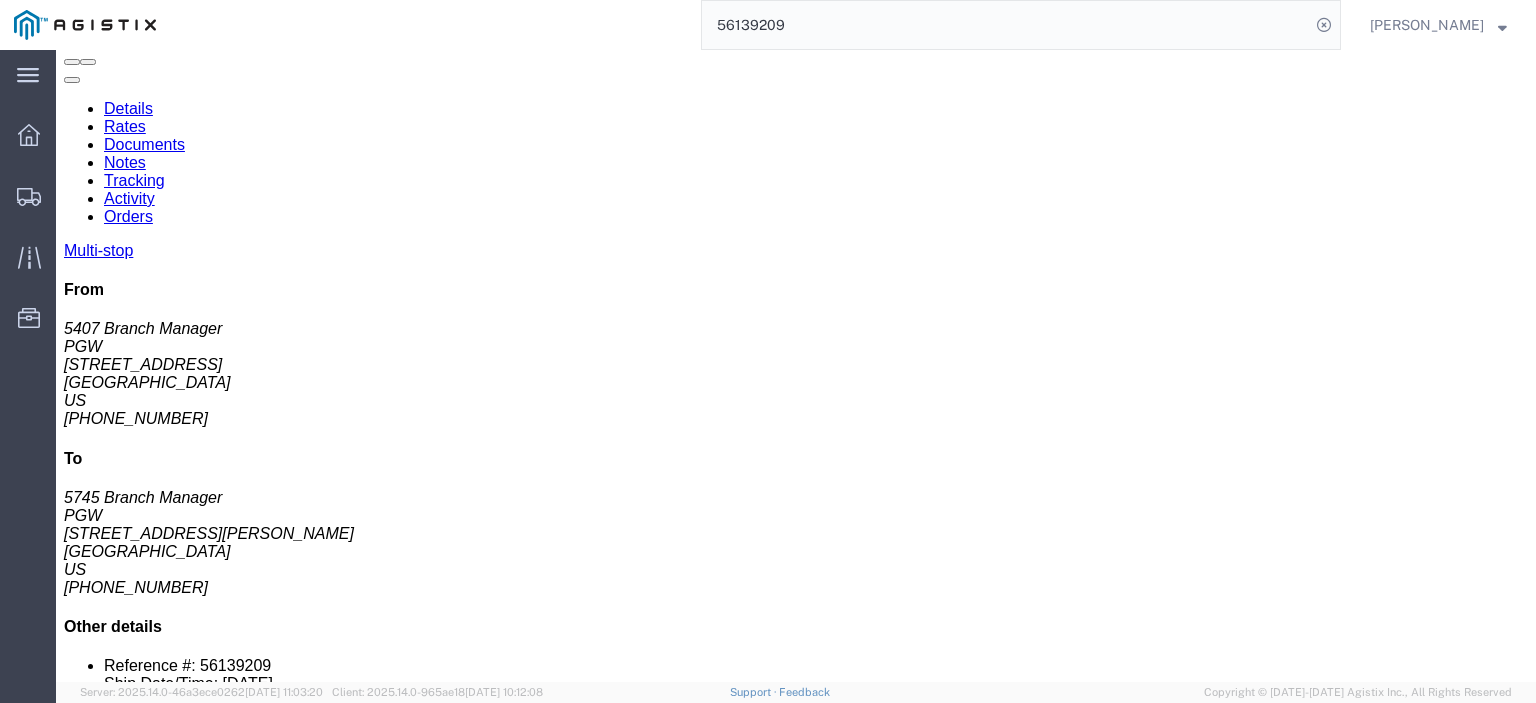 paste on "41927" 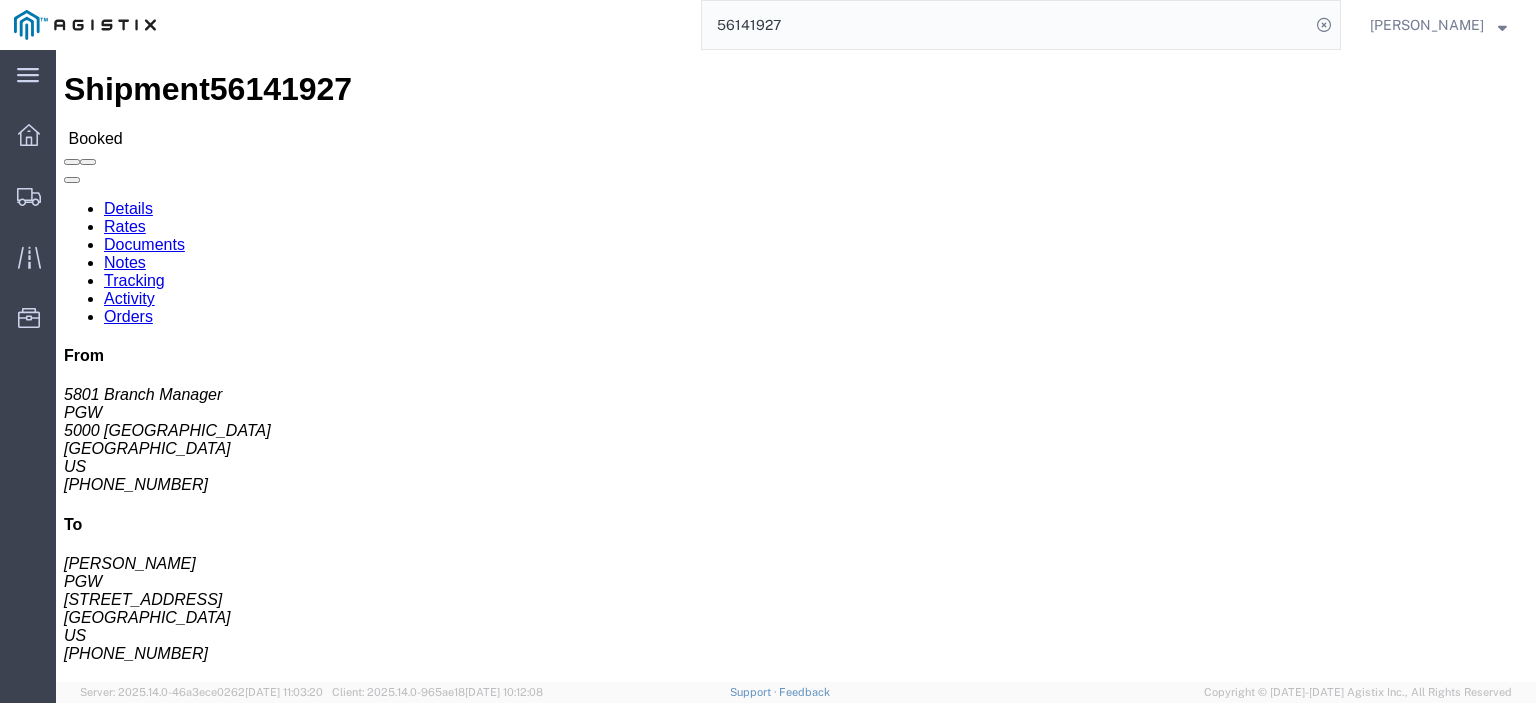 scroll, scrollTop: 100, scrollLeft: 0, axis: vertical 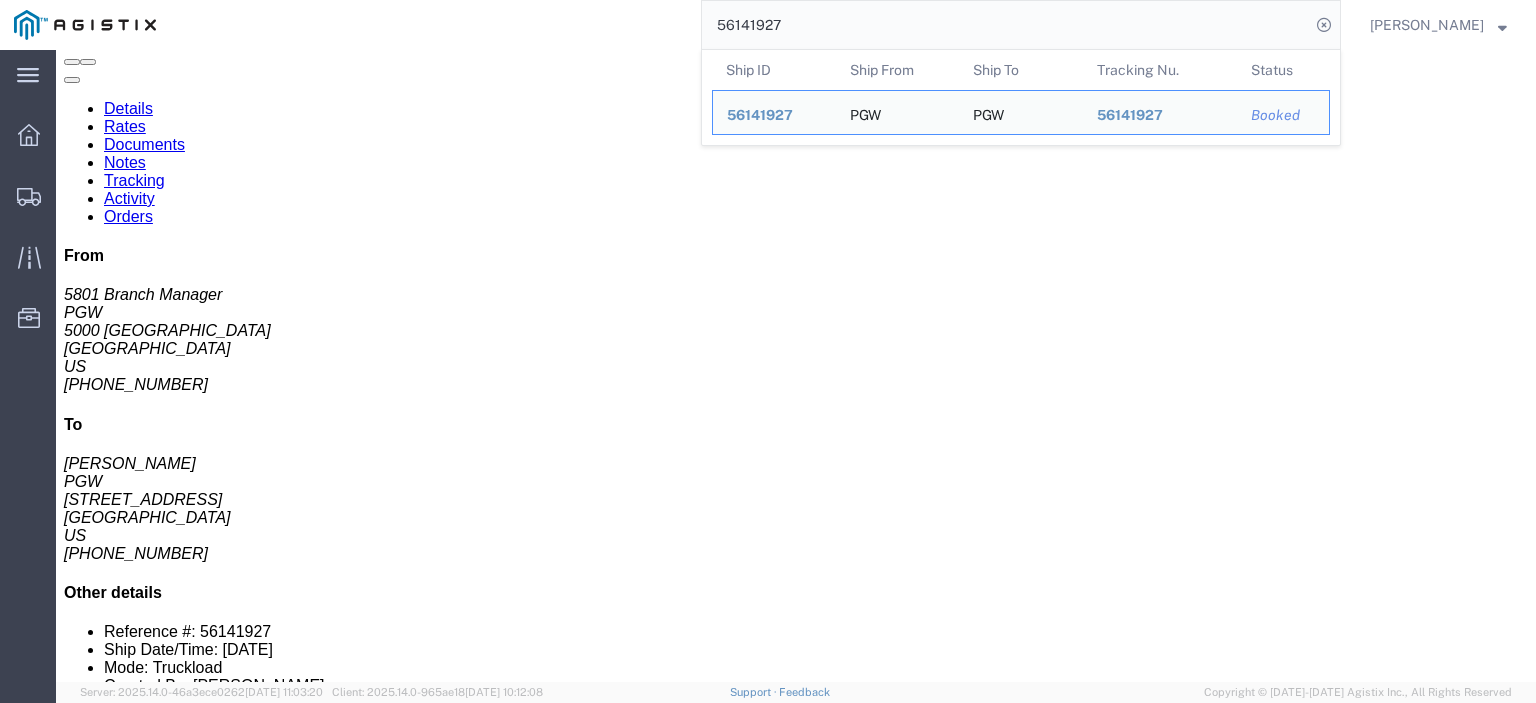 drag, startPoint x: 851, startPoint y: 27, endPoint x: 726, endPoint y: -15, distance: 131.86736 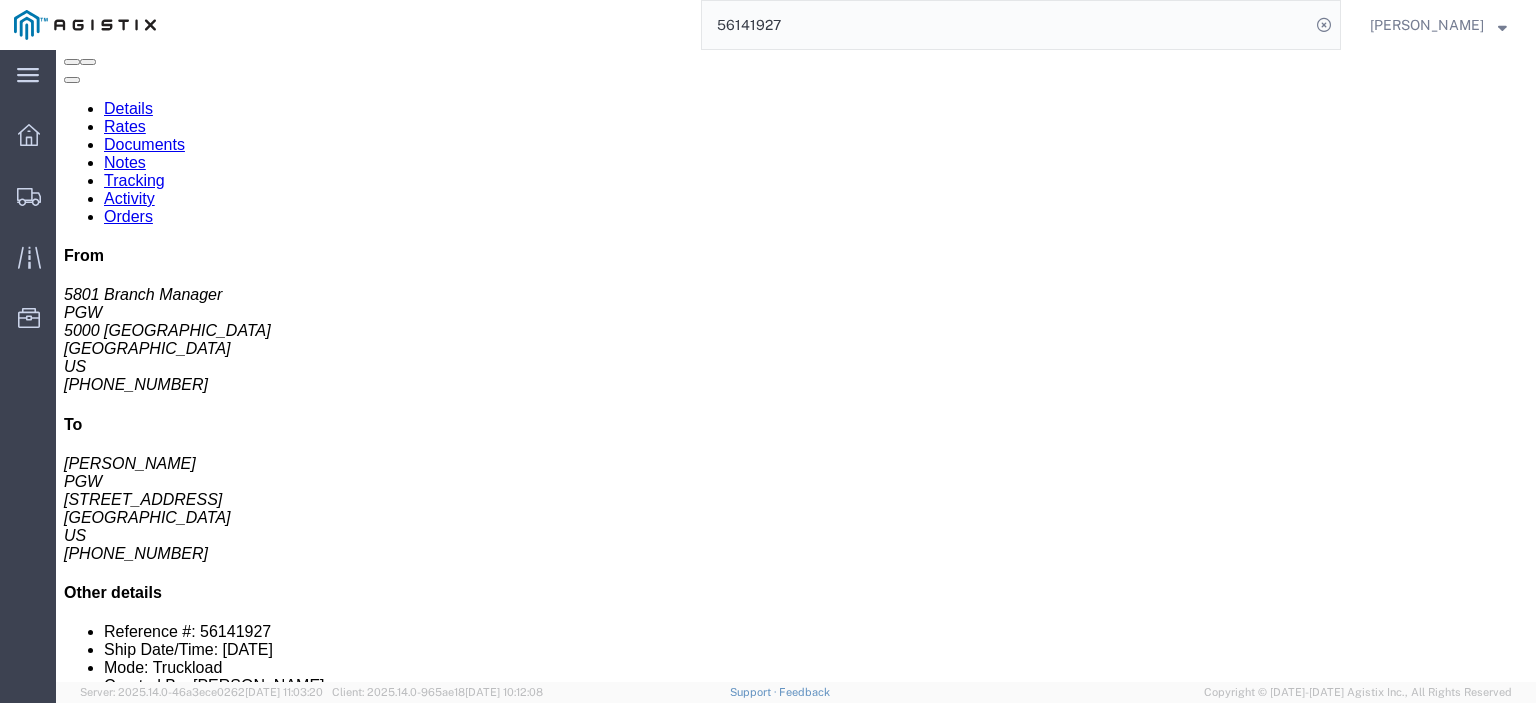 paste on "089991" 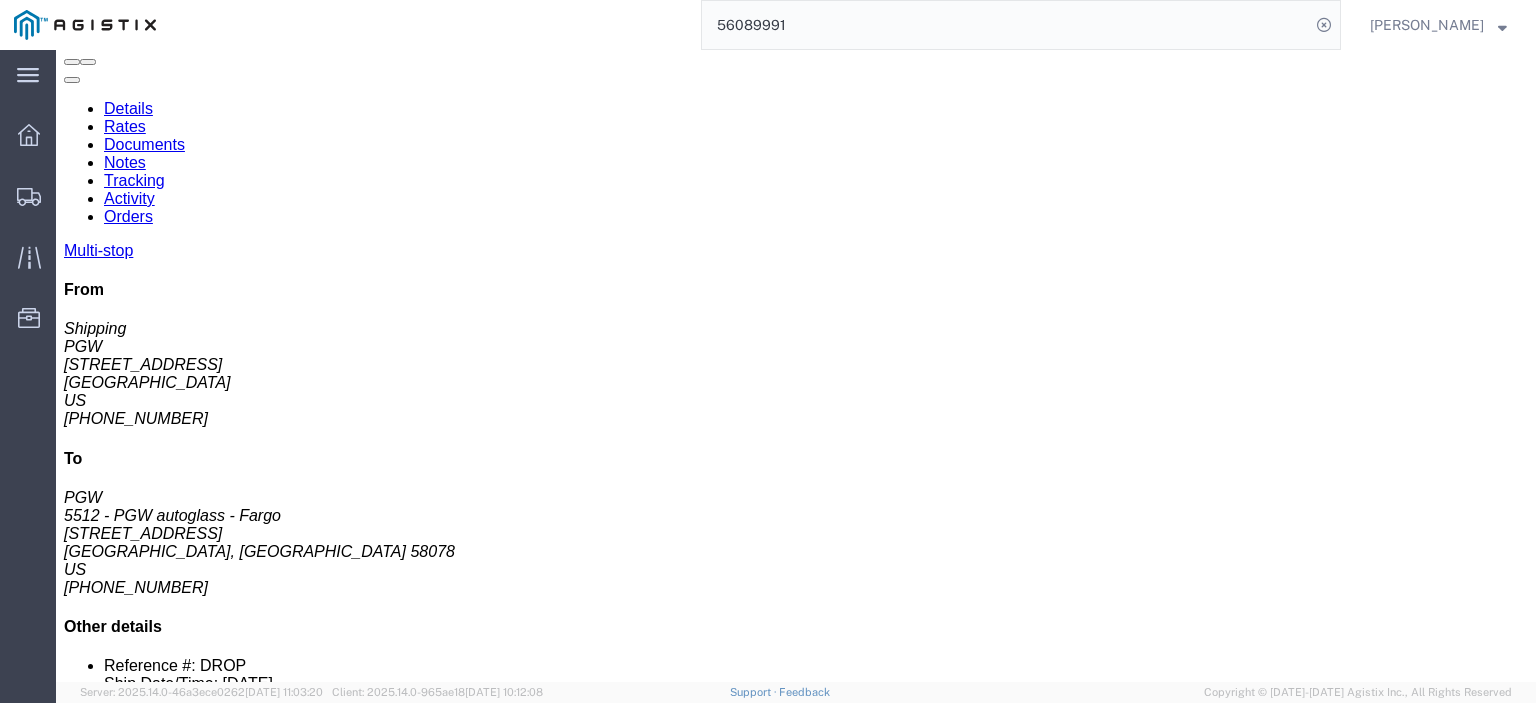 drag, startPoint x: 856, startPoint y: 492, endPoint x: 658, endPoint y: 493, distance: 198.00252 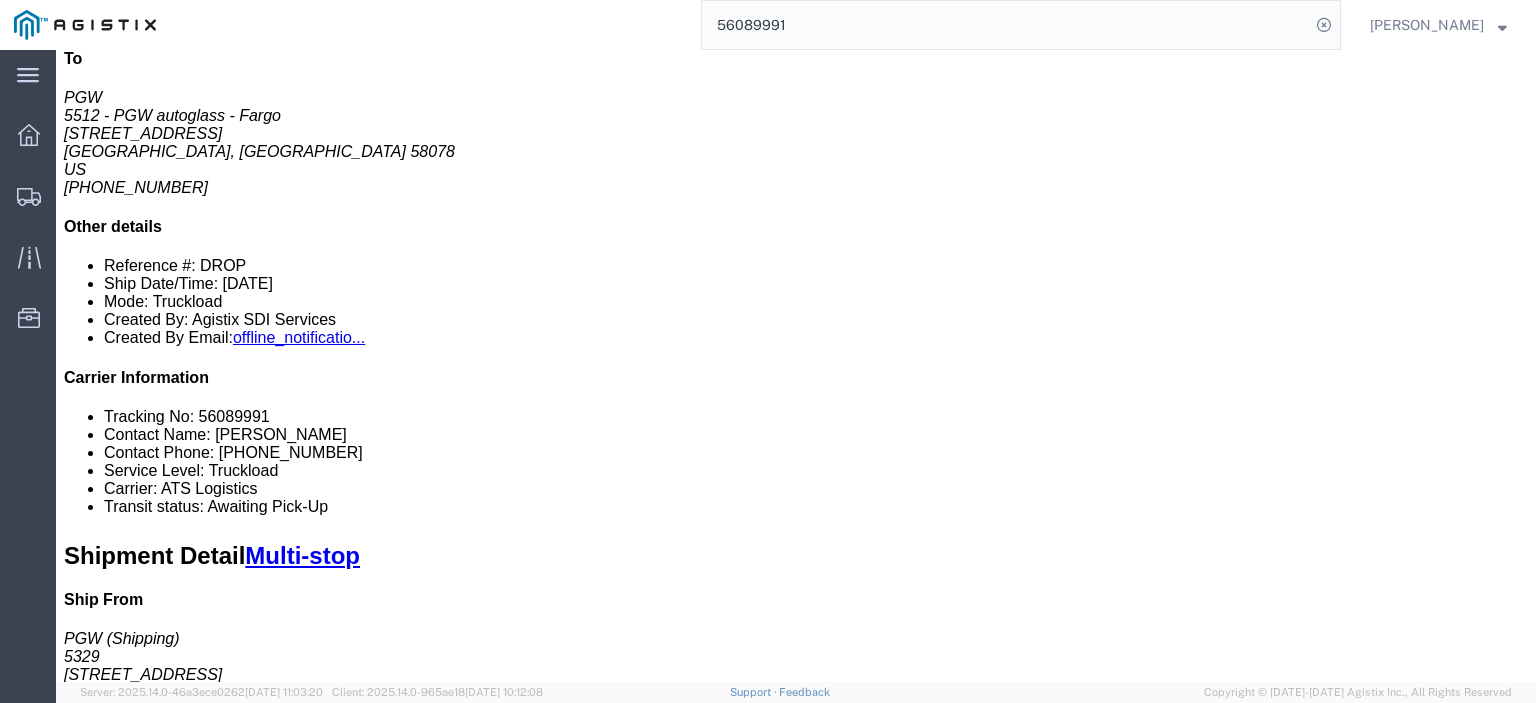 scroll, scrollTop: 100, scrollLeft: 0, axis: vertical 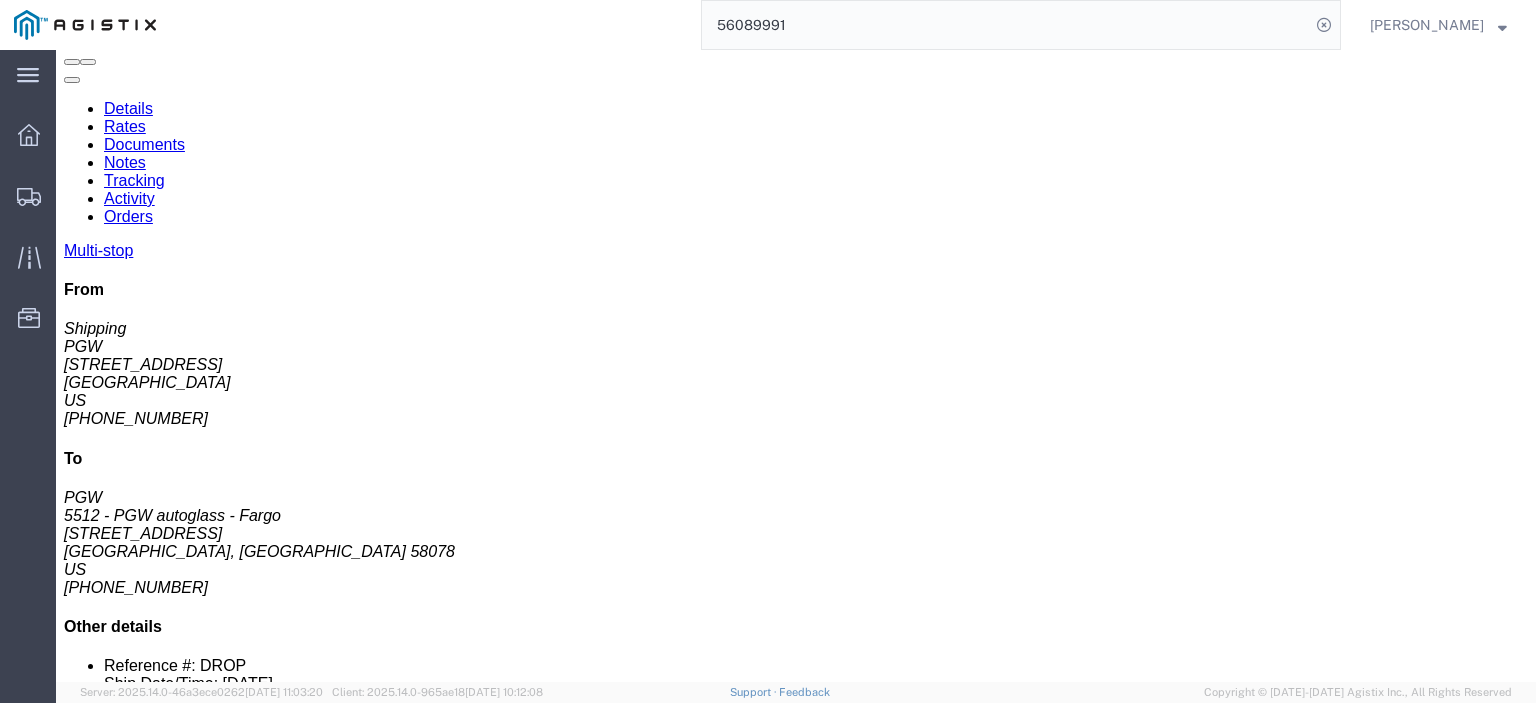 drag, startPoint x: 844, startPoint y: 28, endPoint x: 637, endPoint y: 27, distance: 207.00241 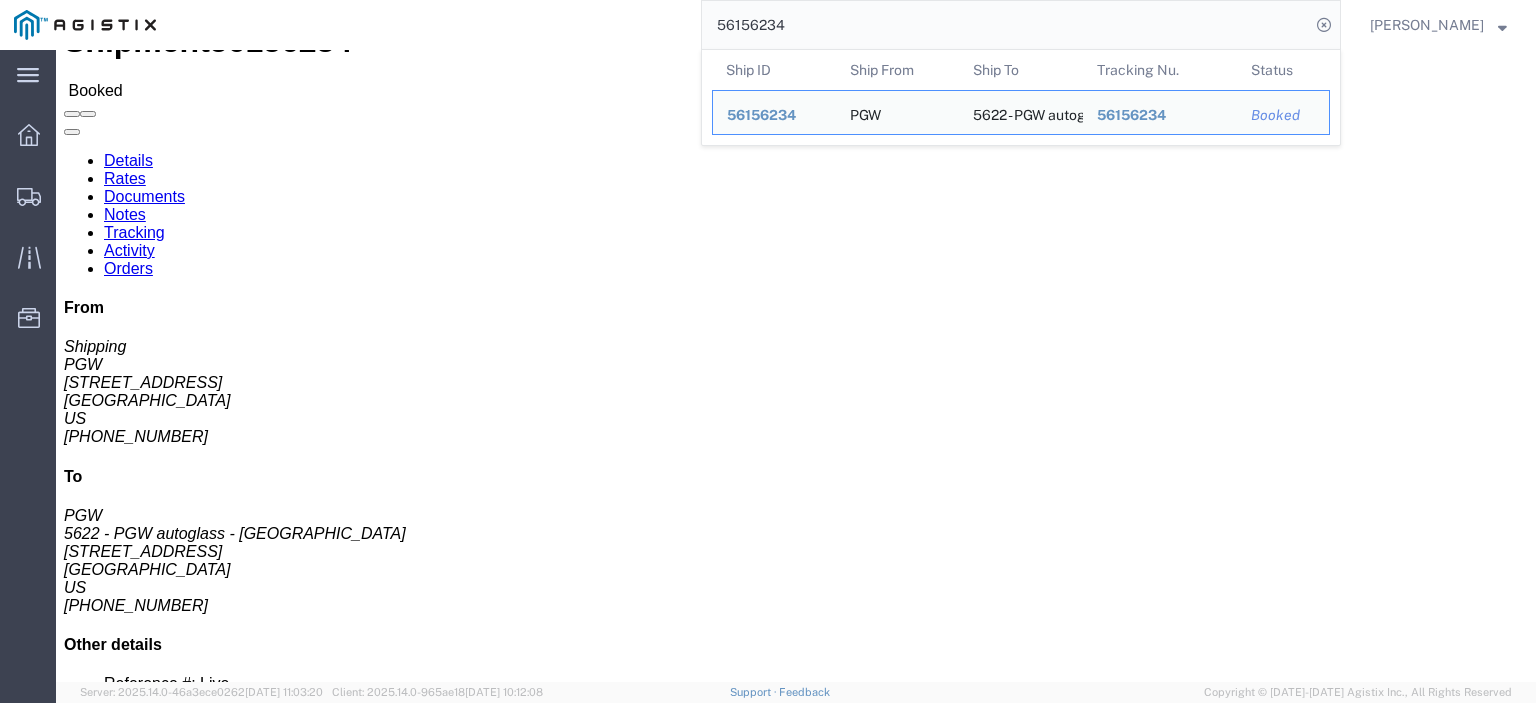 scroll, scrollTop: 0, scrollLeft: 0, axis: both 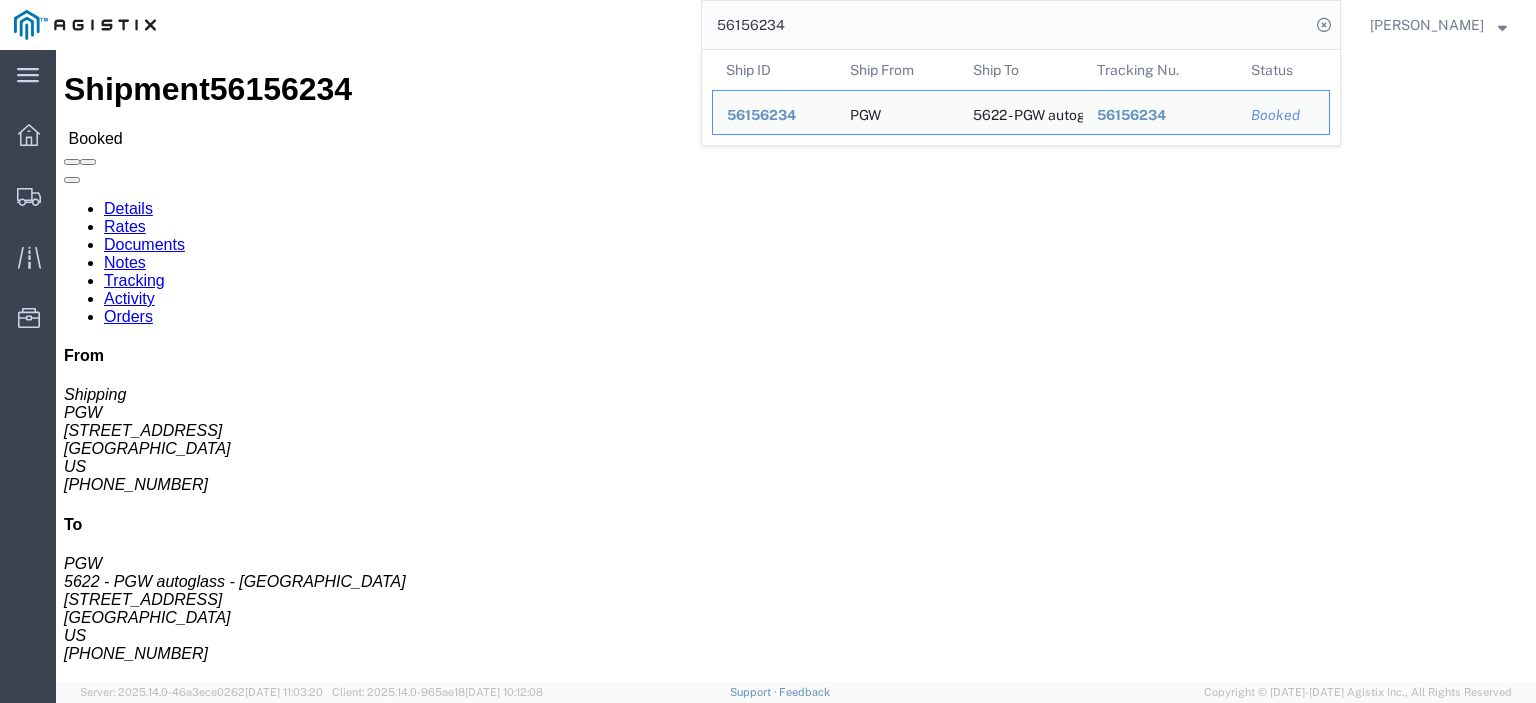 drag, startPoint x: 184, startPoint y: 225, endPoint x: 54, endPoint y: 279, distance: 140.76932 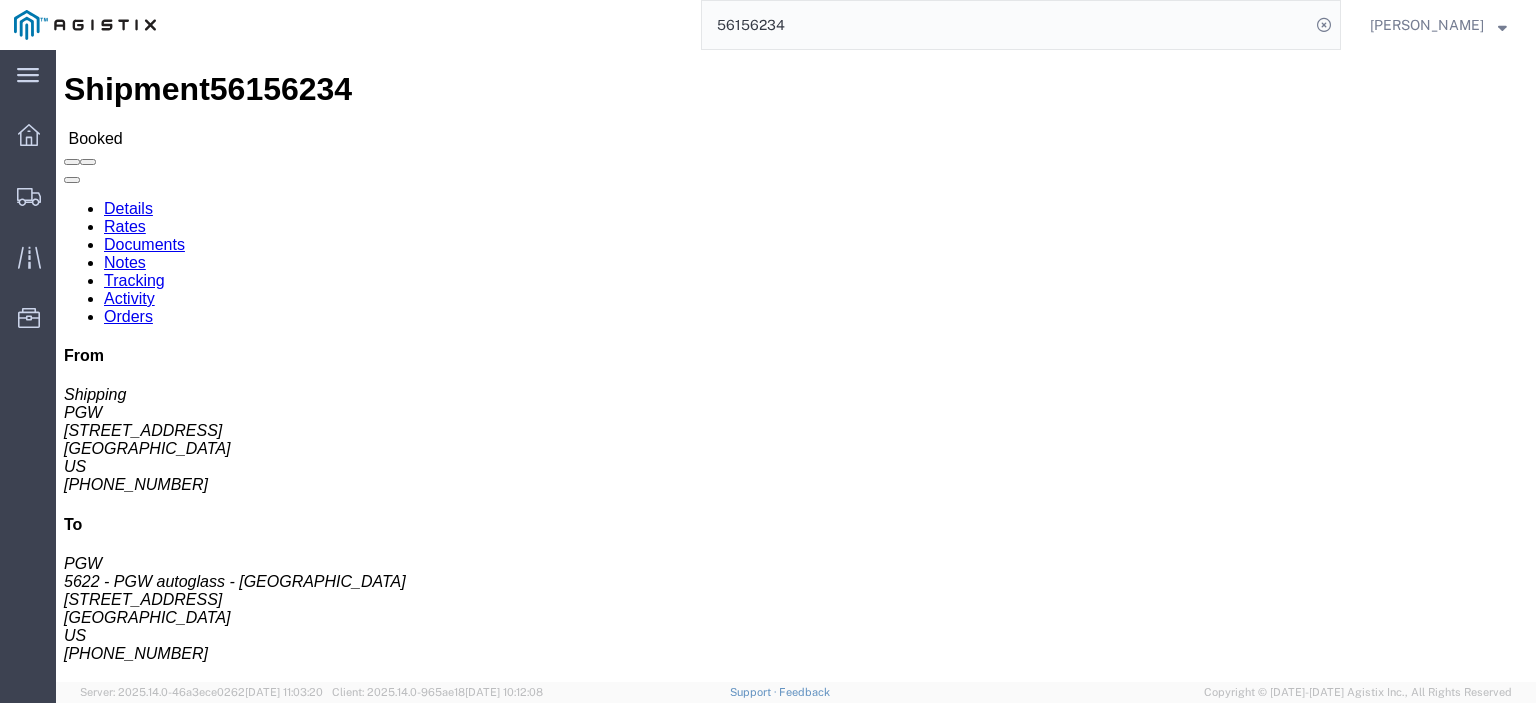 copy on "[STREET_ADDRESS]" 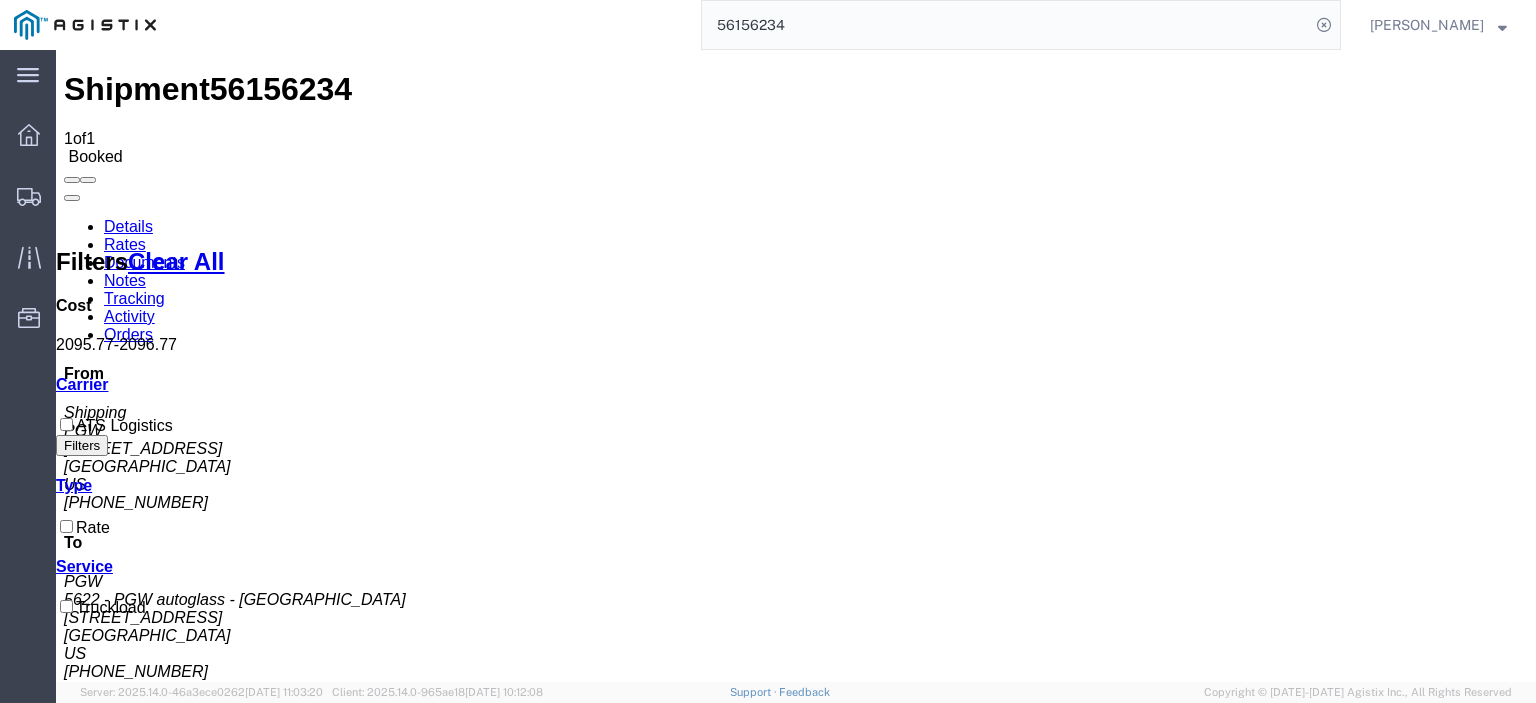 click on "Notes" at bounding box center (125, 280) 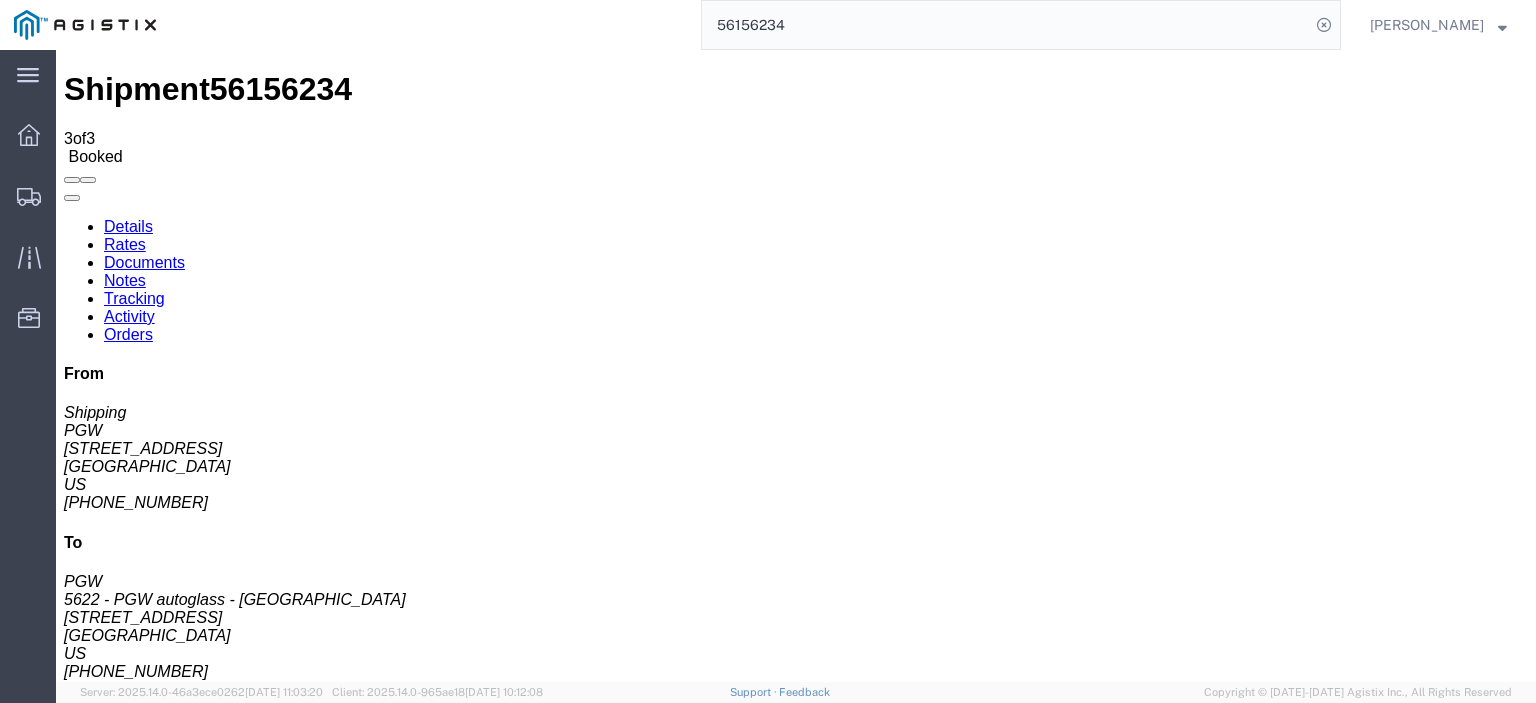 click on "Details" at bounding box center [128, 226] 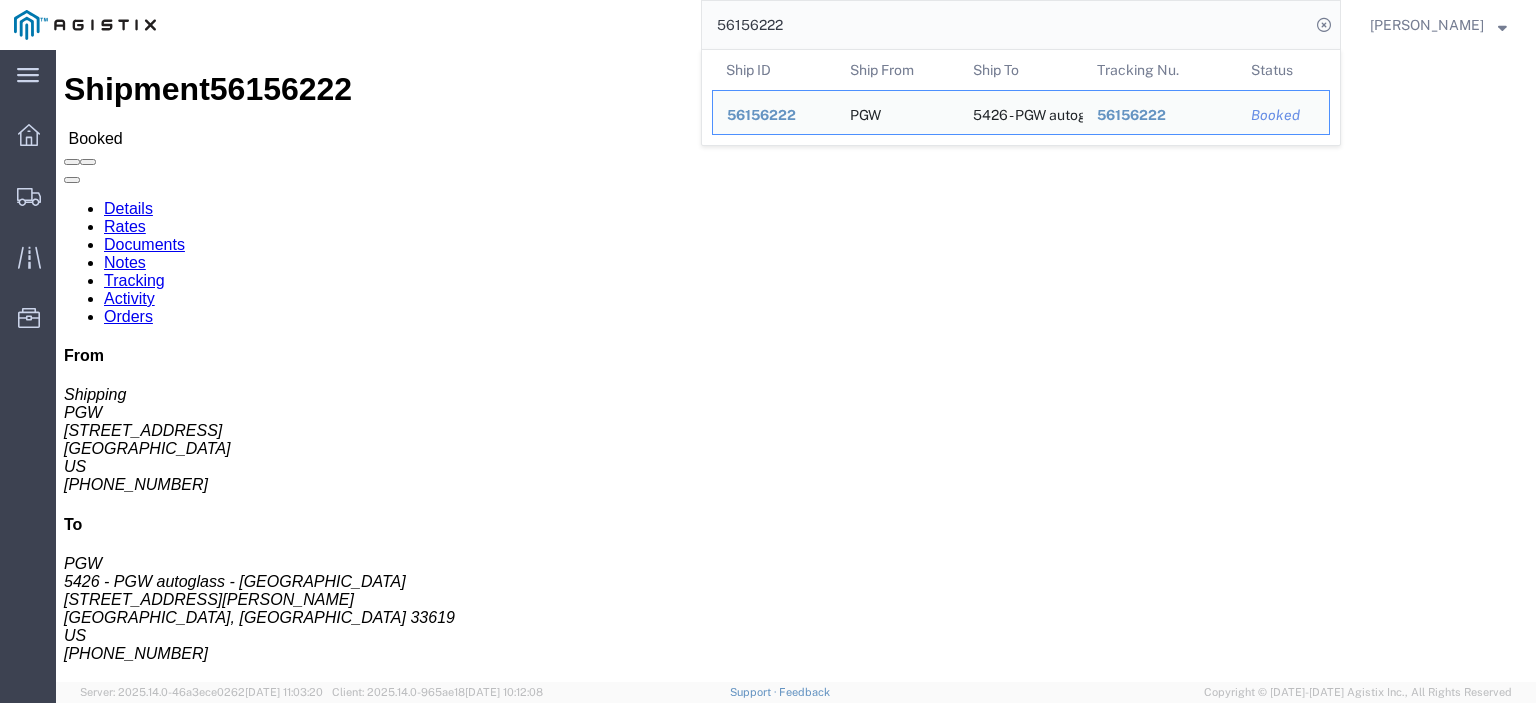 drag, startPoint x: 147, startPoint y: 229, endPoint x: 48, endPoint y: 284, distance: 113.25193 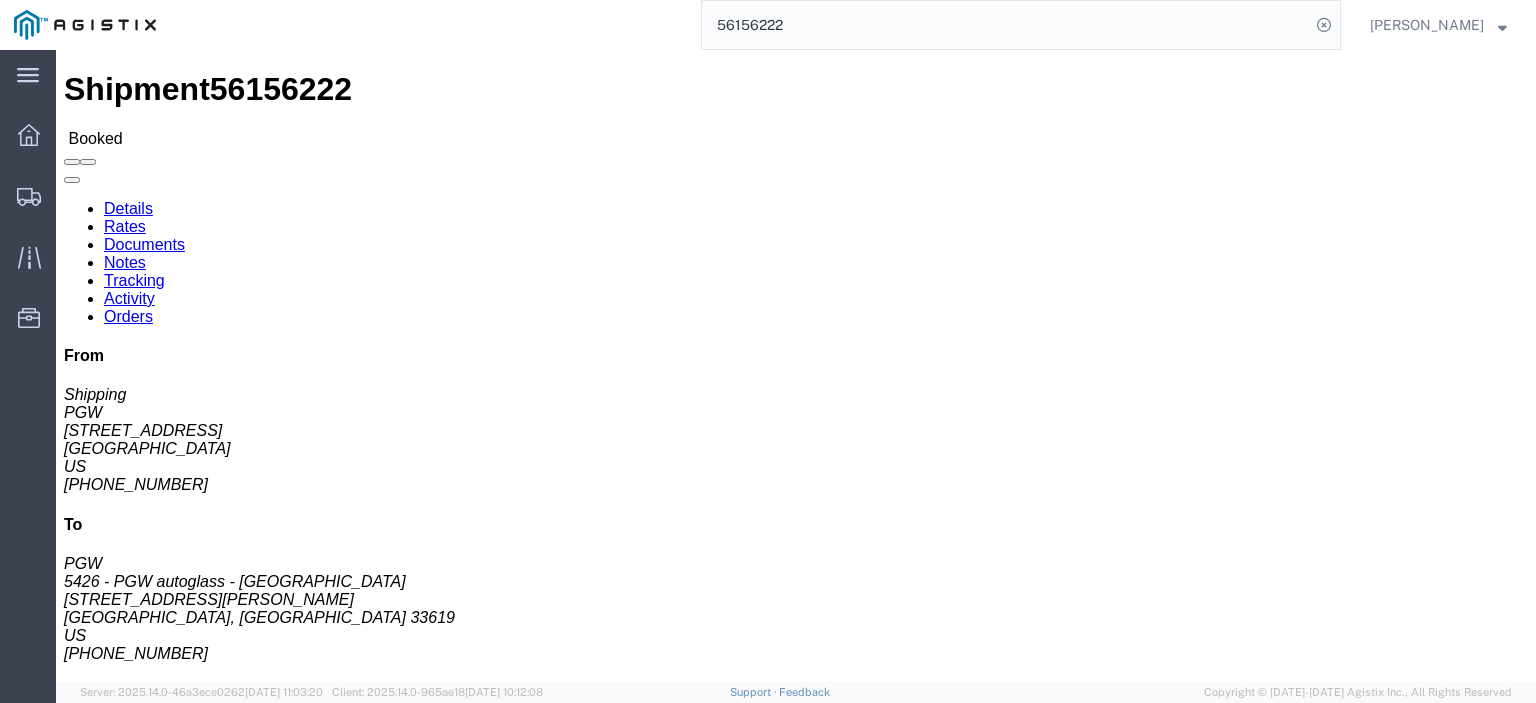 drag, startPoint x: 404, startPoint y: 242, endPoint x: 287, endPoint y: 226, distance: 118.08895 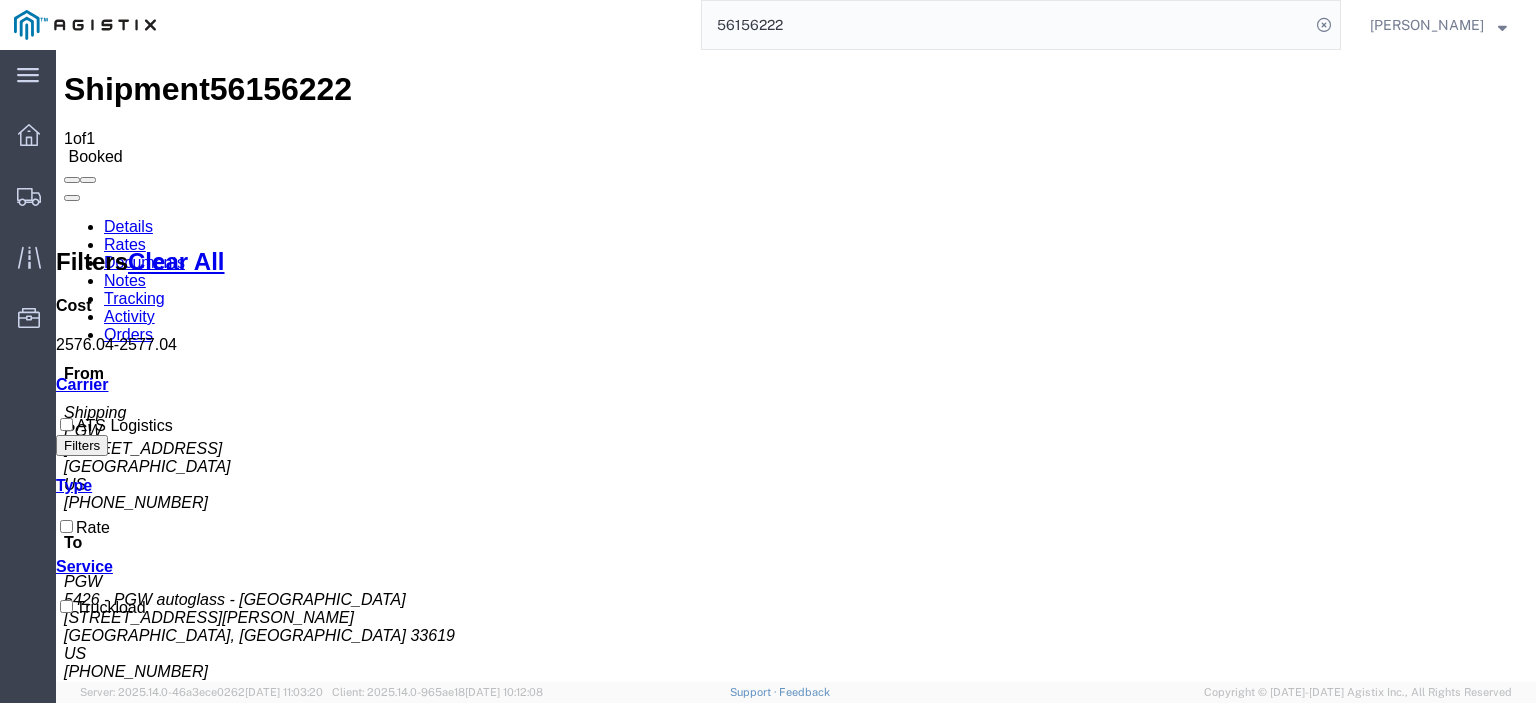 click on "Notes" at bounding box center [125, 280] 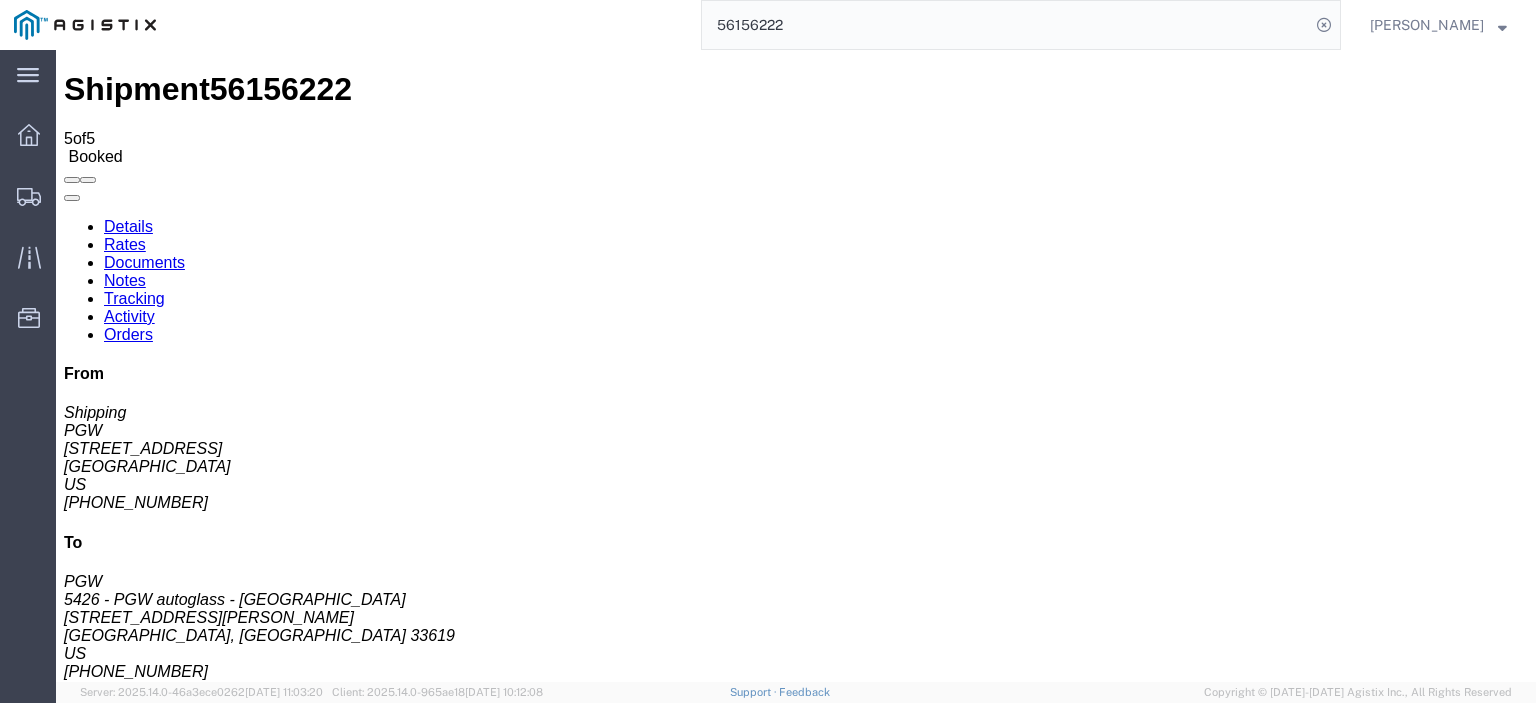 scroll, scrollTop: 33, scrollLeft: 0, axis: vertical 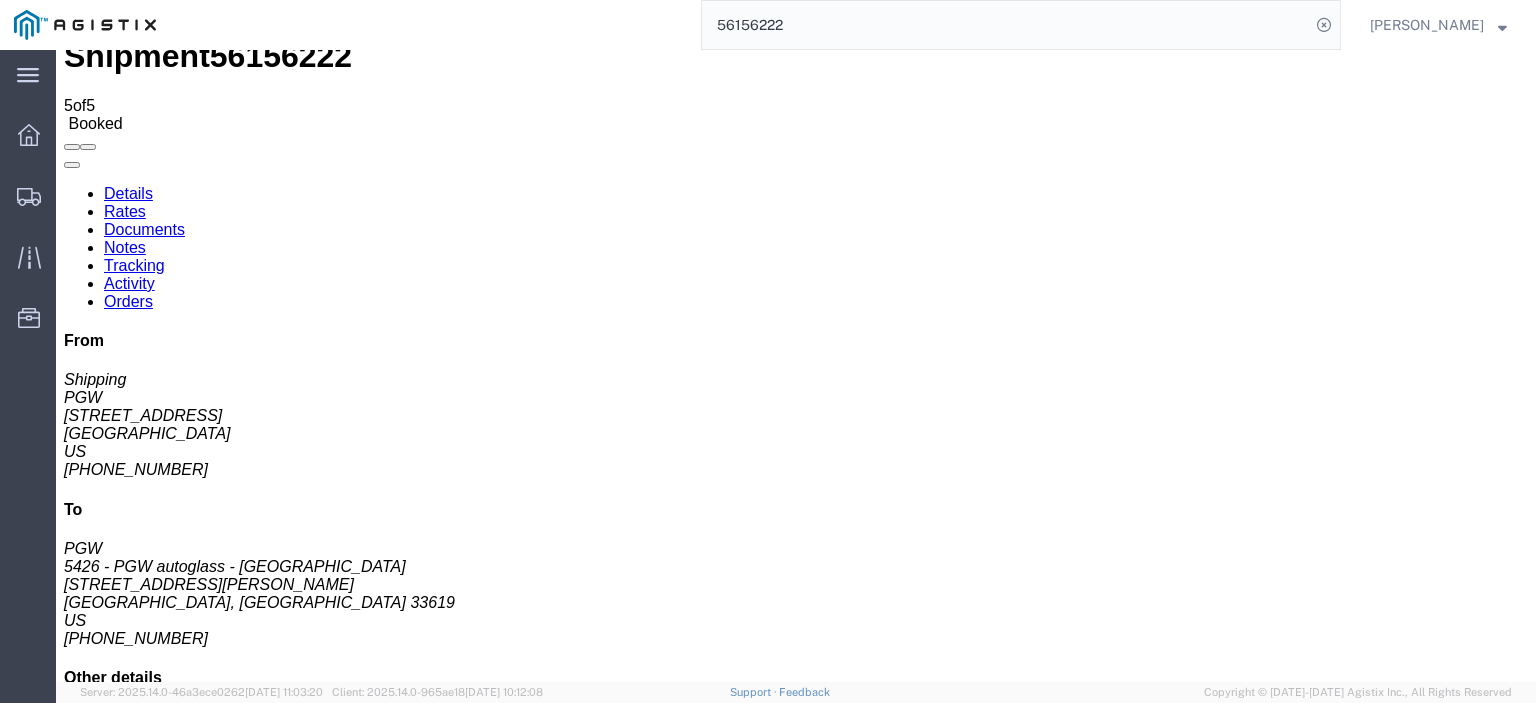 drag, startPoint x: 879, startPoint y: 23, endPoint x: 564, endPoint y: -22, distance: 318.19806 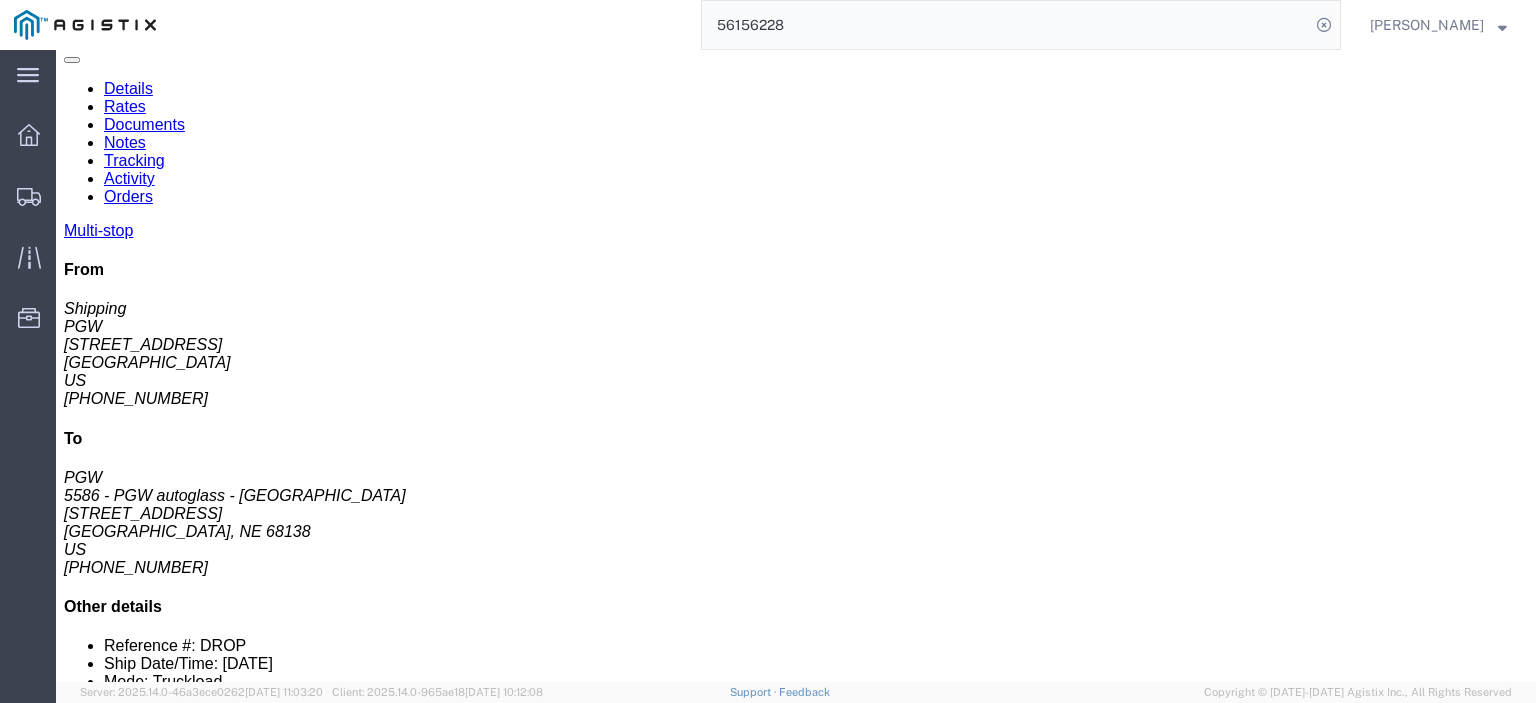 scroll, scrollTop: 100, scrollLeft: 0, axis: vertical 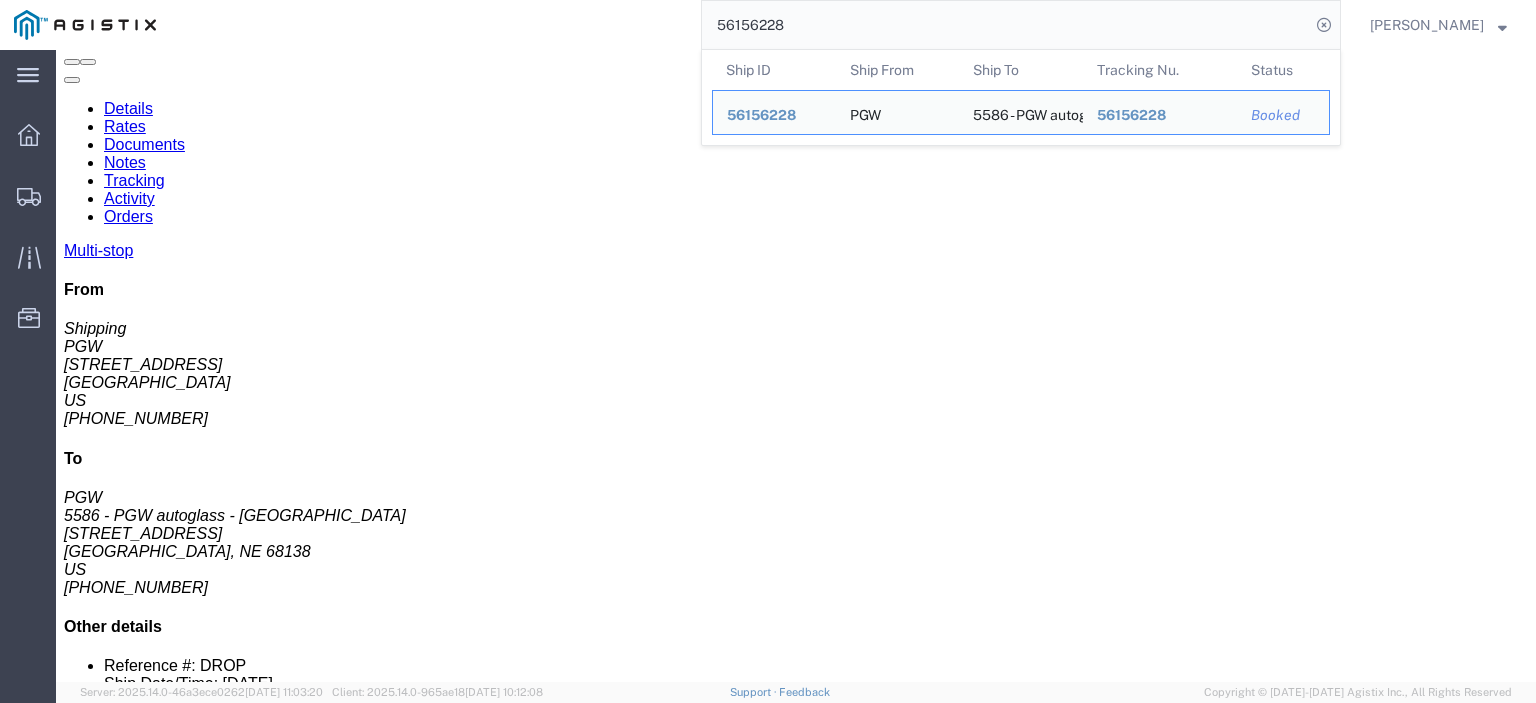 drag, startPoint x: 348, startPoint y: 492, endPoint x: 220, endPoint y: 497, distance: 128.09763 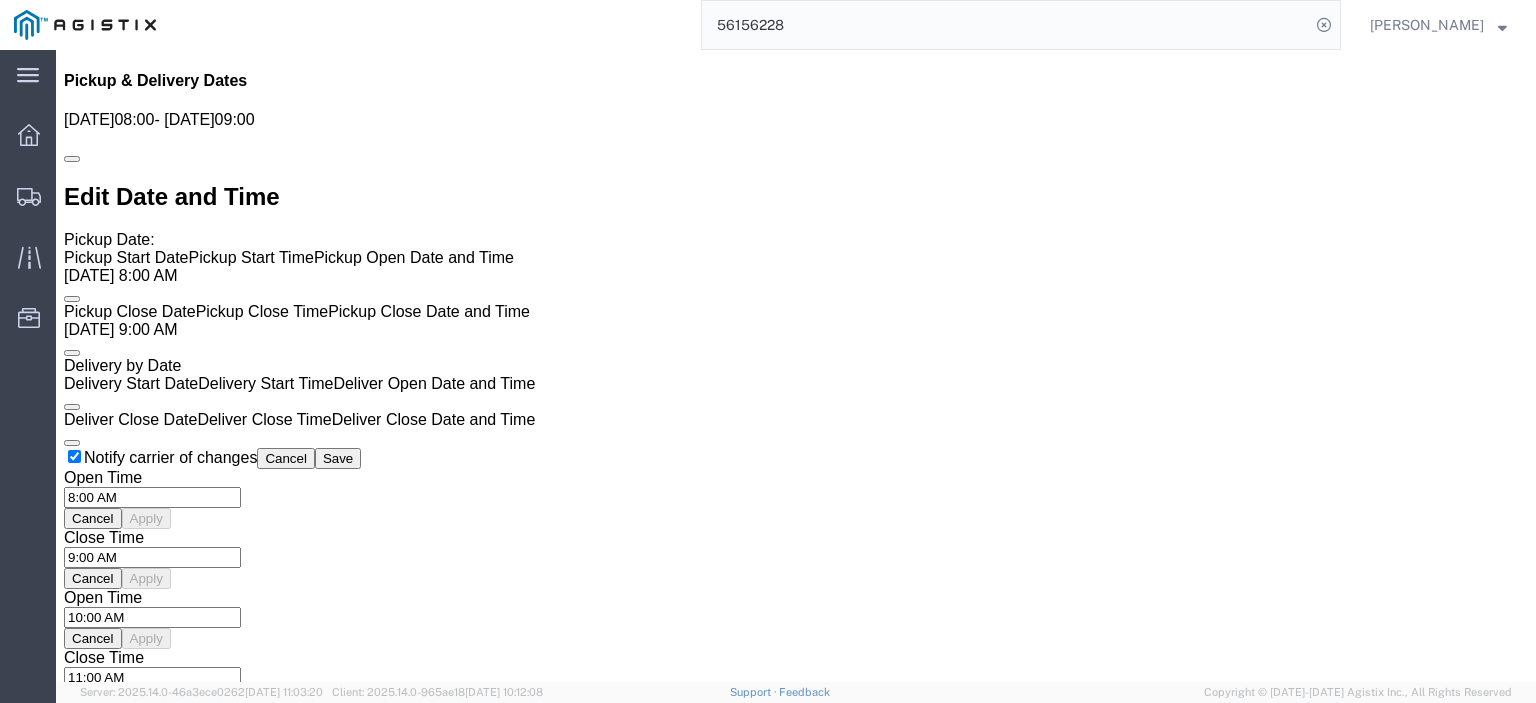 scroll, scrollTop: 1600, scrollLeft: 0, axis: vertical 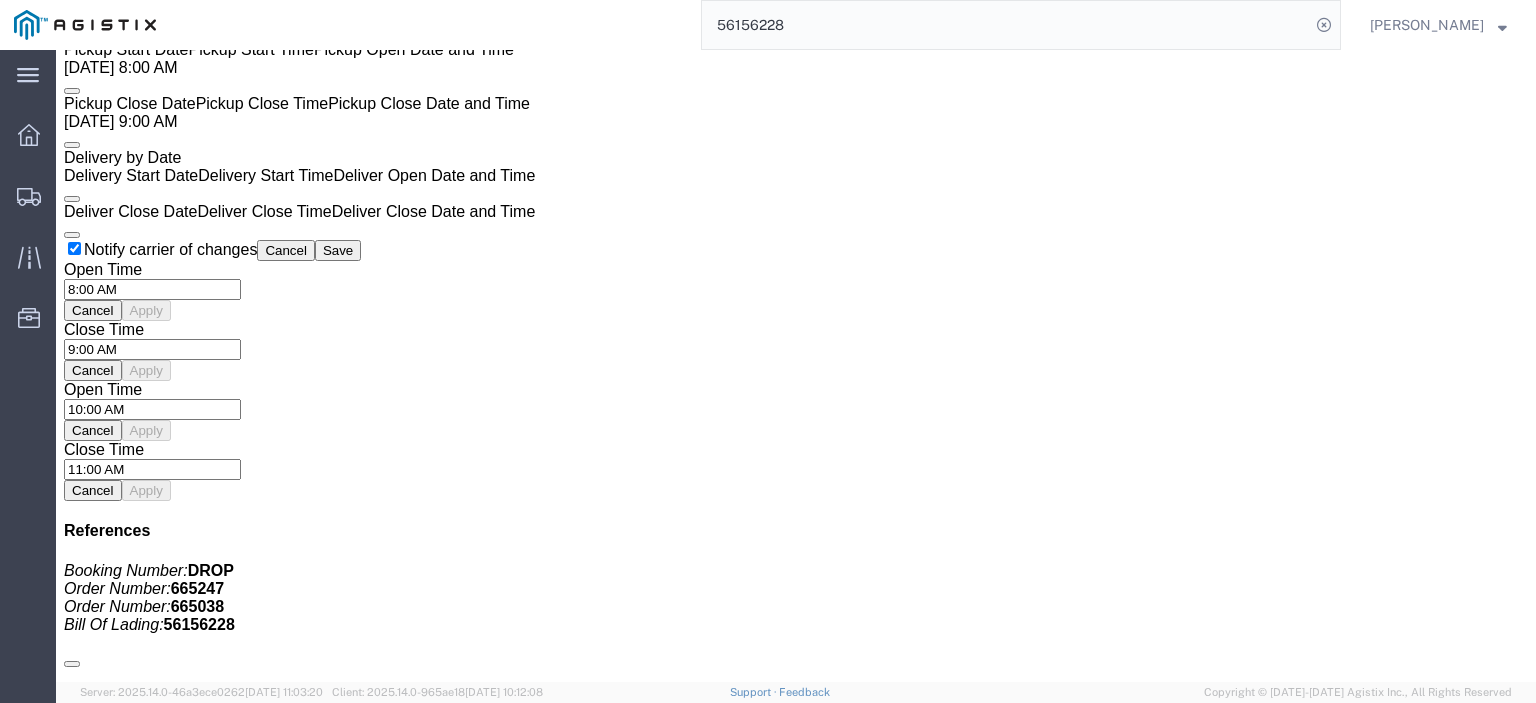 click on "Rates" 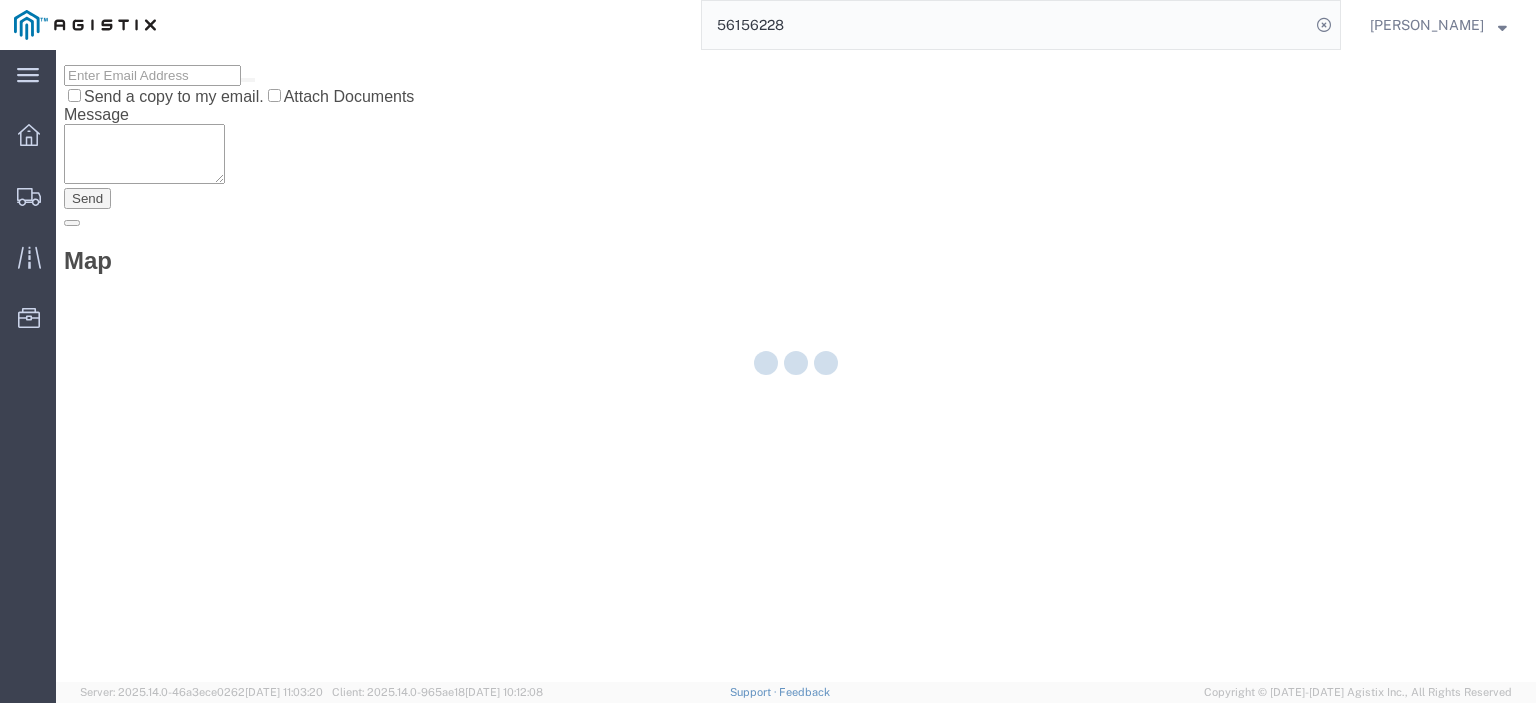 scroll, scrollTop: 0, scrollLeft: 0, axis: both 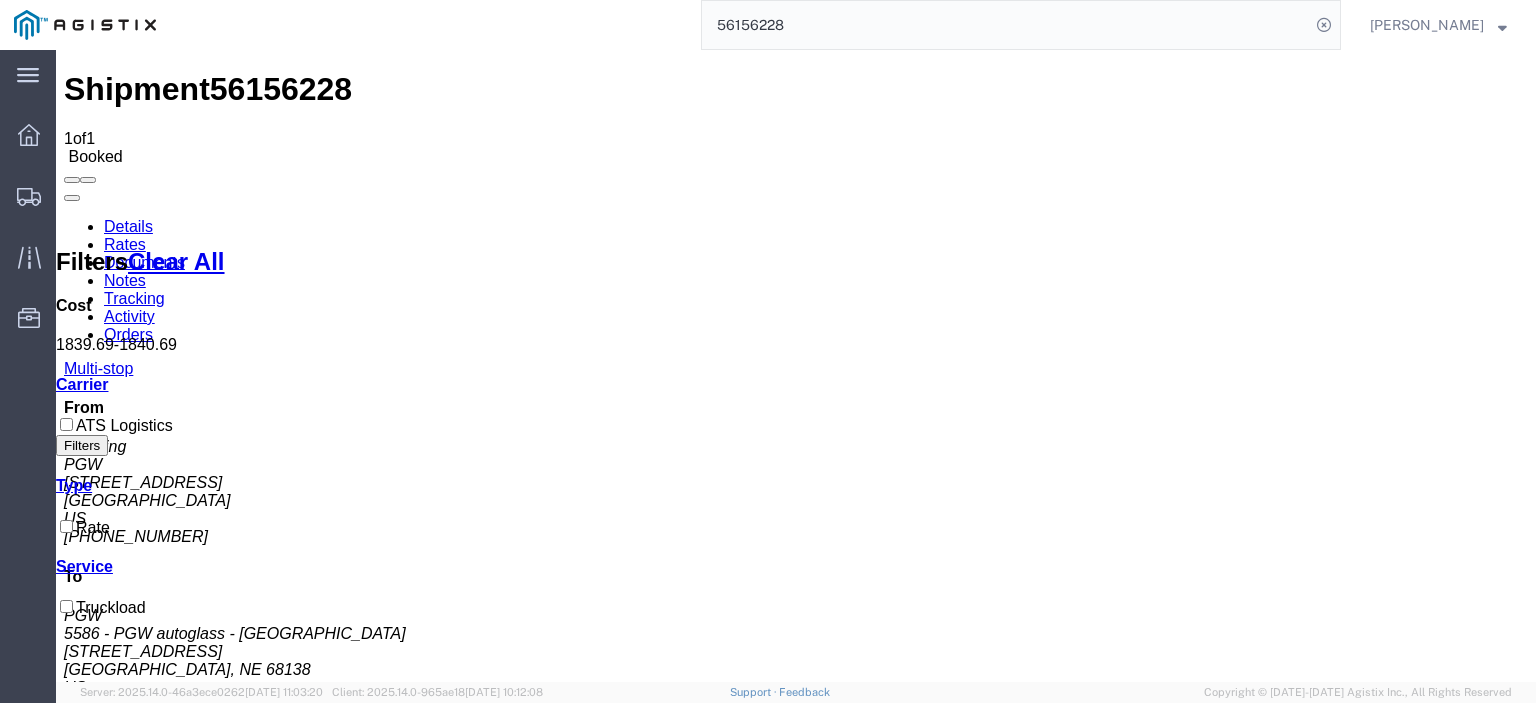 drag, startPoint x: 392, startPoint y: 115, endPoint x: 376, endPoint y: 128, distance: 20.615528 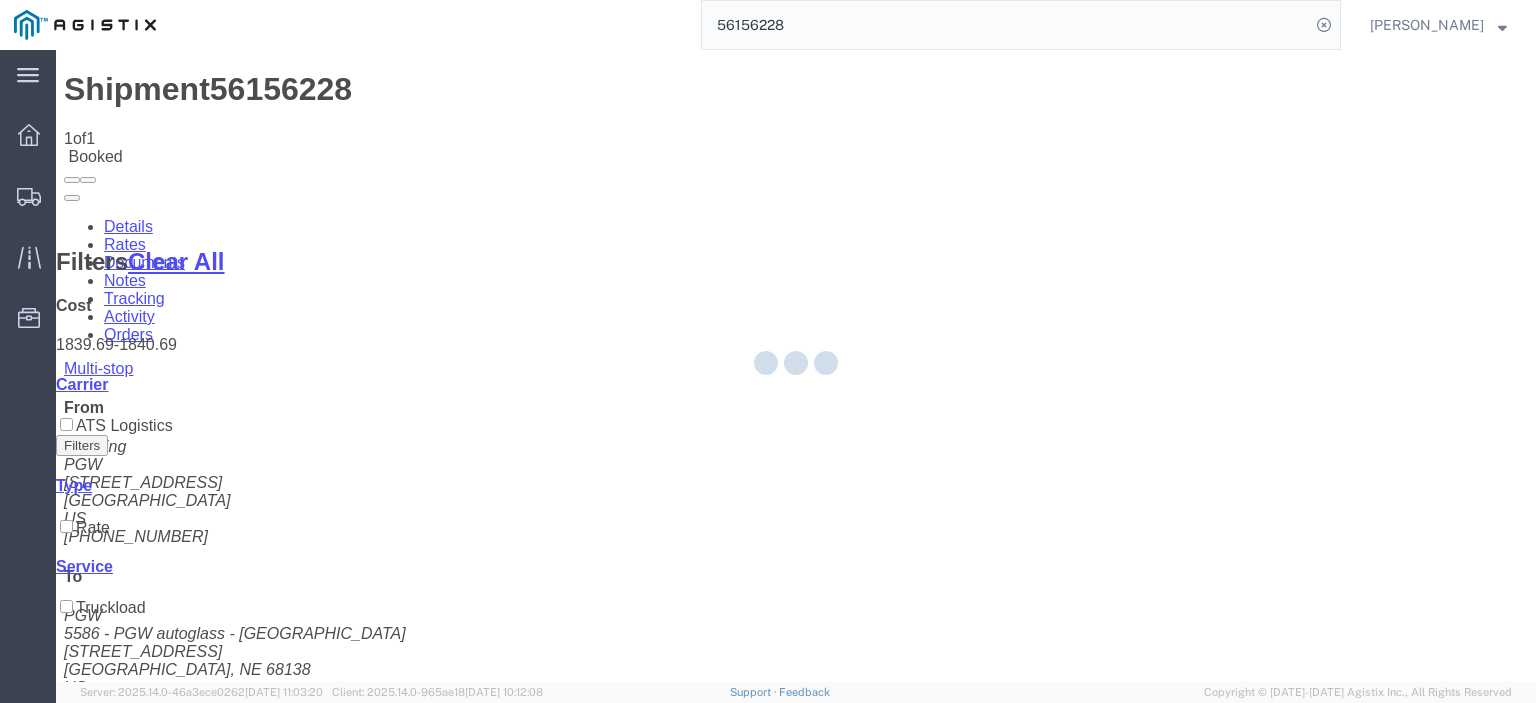 click 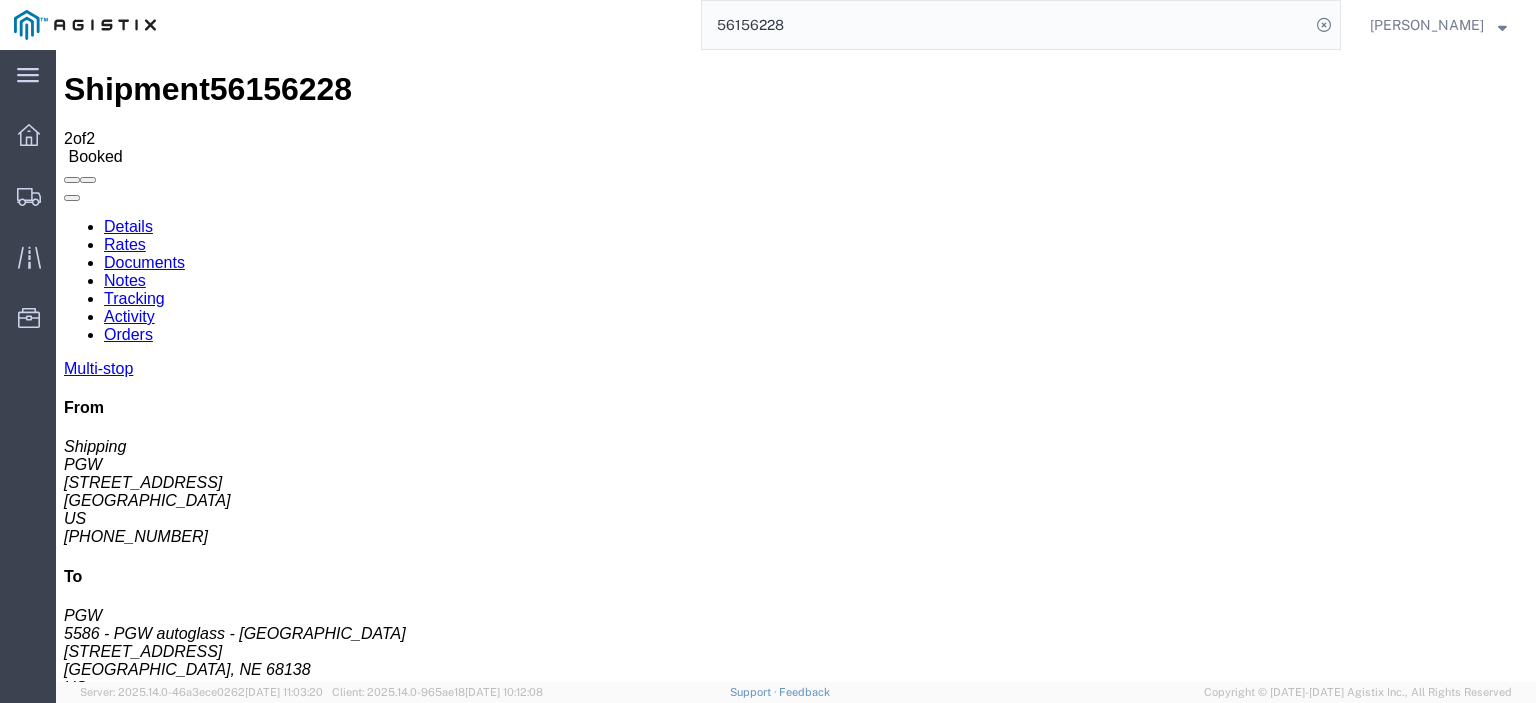 click on "Notes" at bounding box center (125, 280) 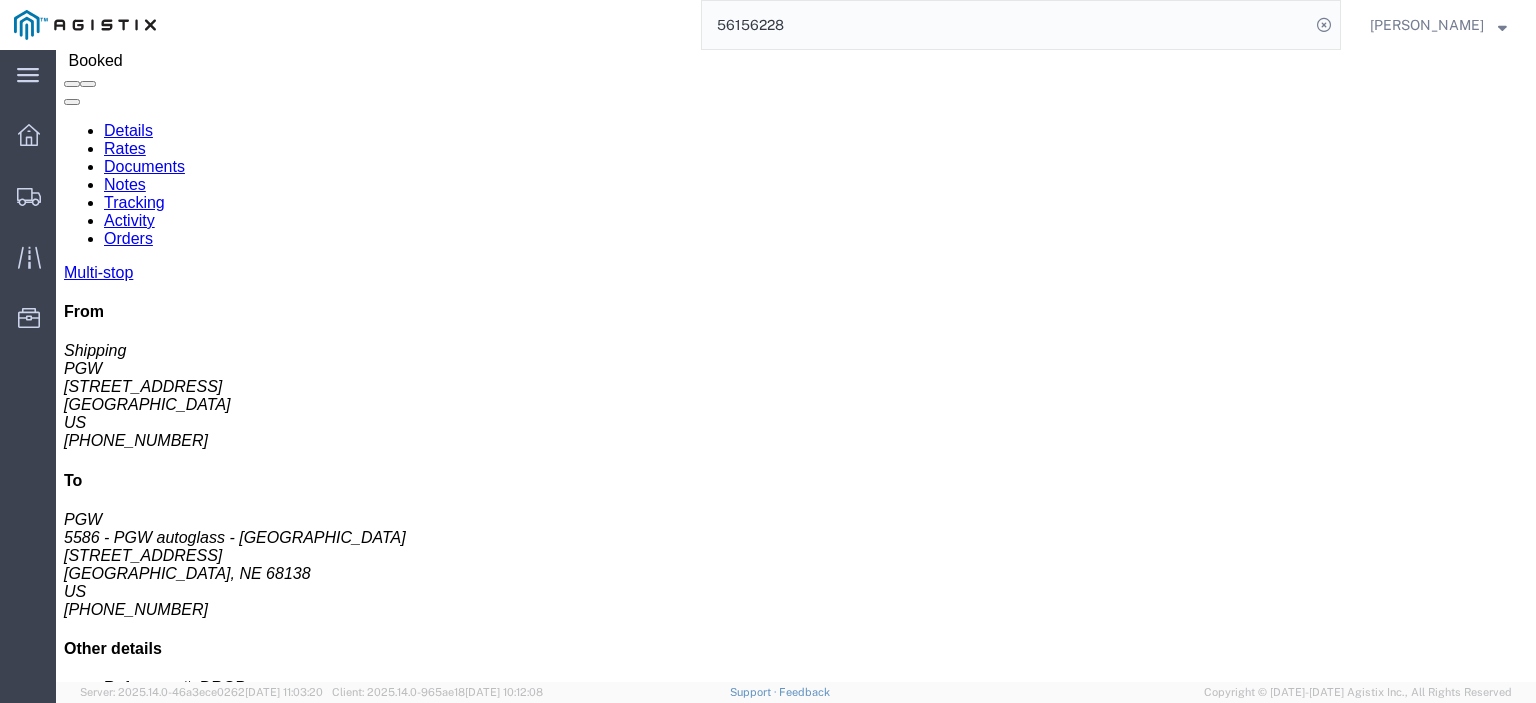 scroll, scrollTop: 104, scrollLeft: 0, axis: vertical 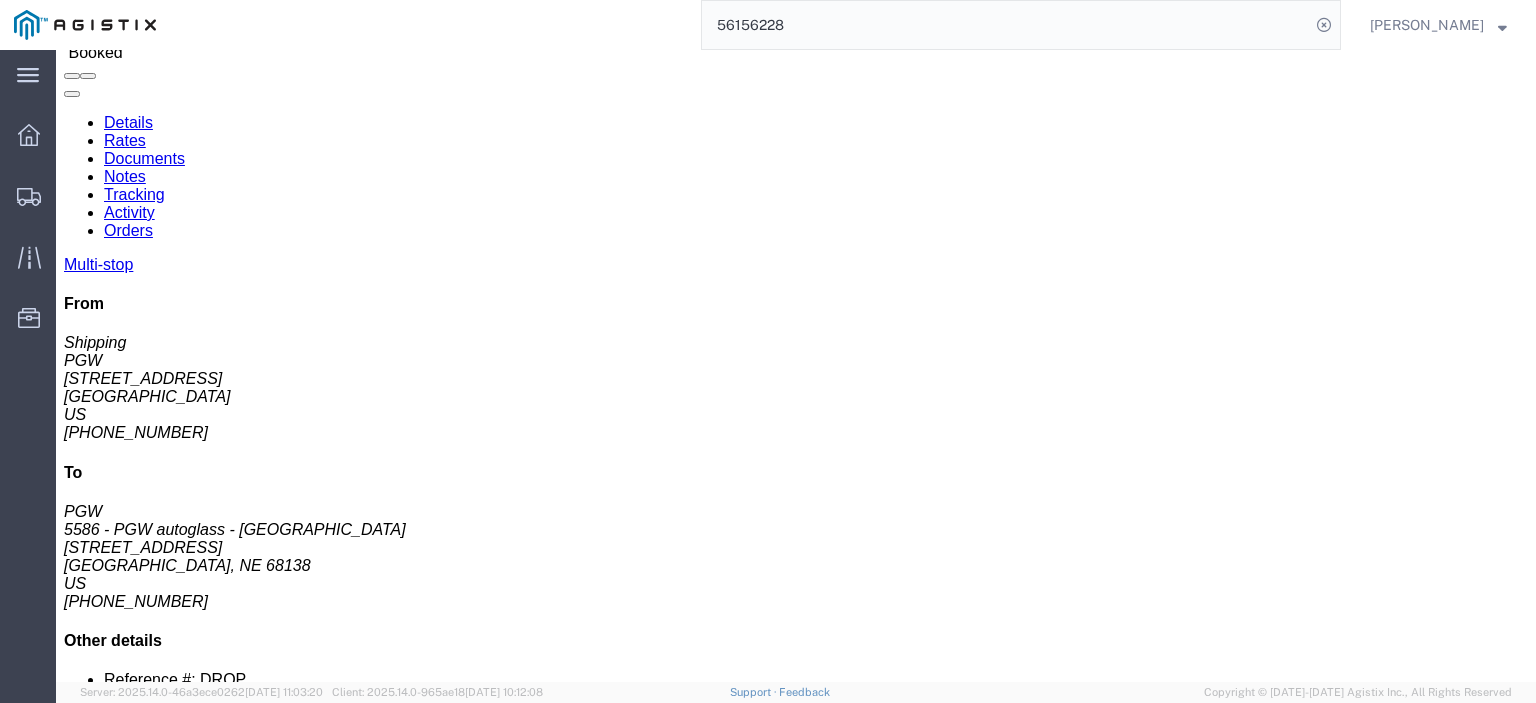 click on "Details" at bounding box center (128, 122) 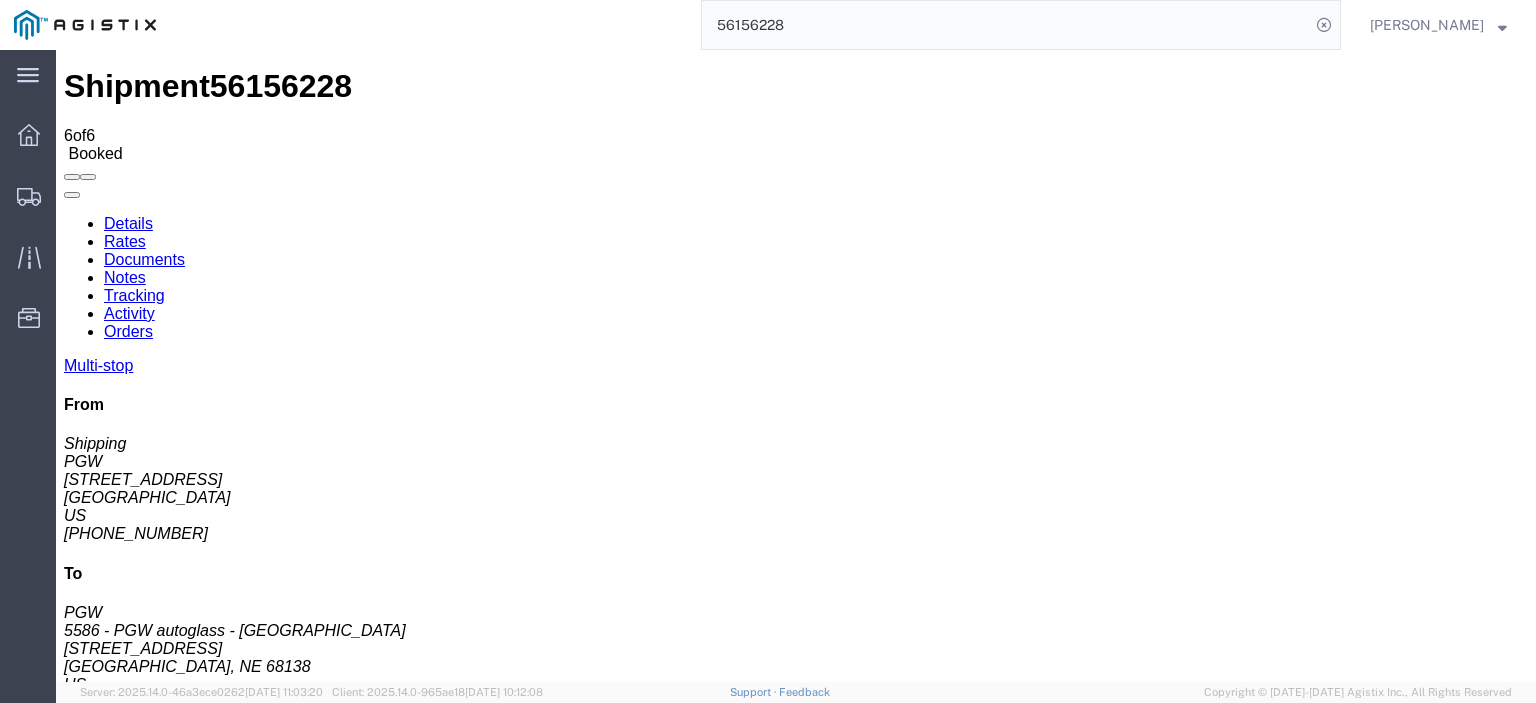 scroll, scrollTop: 0, scrollLeft: 0, axis: both 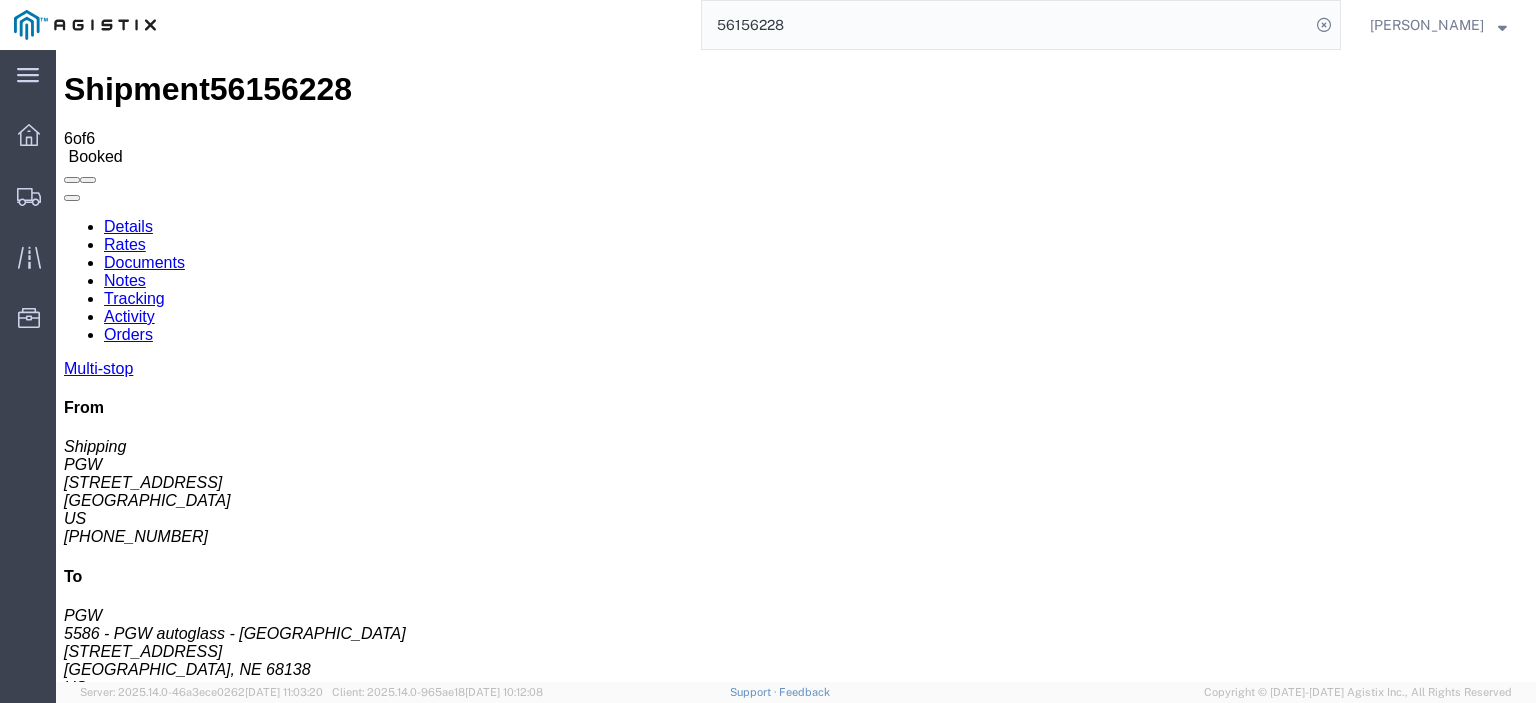 drag, startPoint x: 497, startPoint y: 319, endPoint x: 278, endPoint y: 329, distance: 219.2282 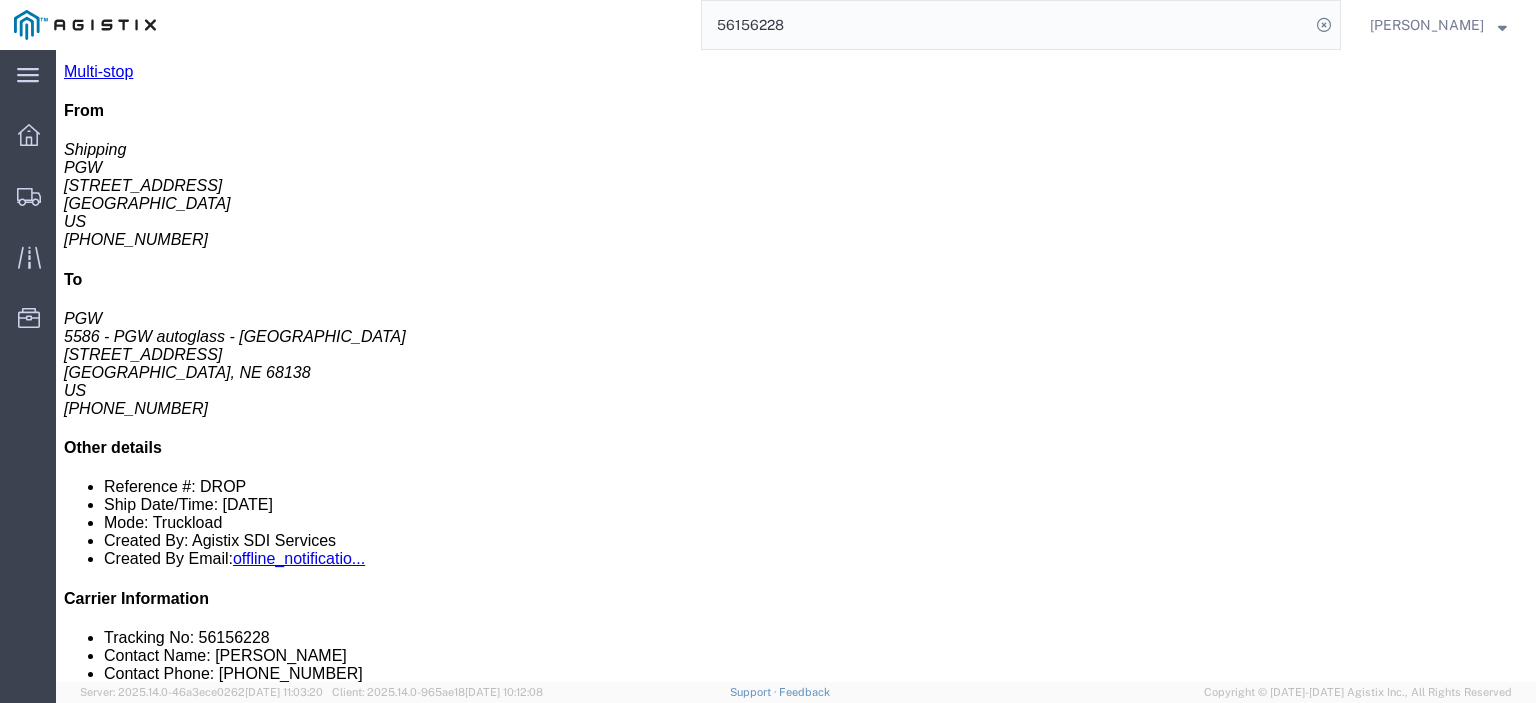 scroll, scrollTop: 0, scrollLeft: 0, axis: both 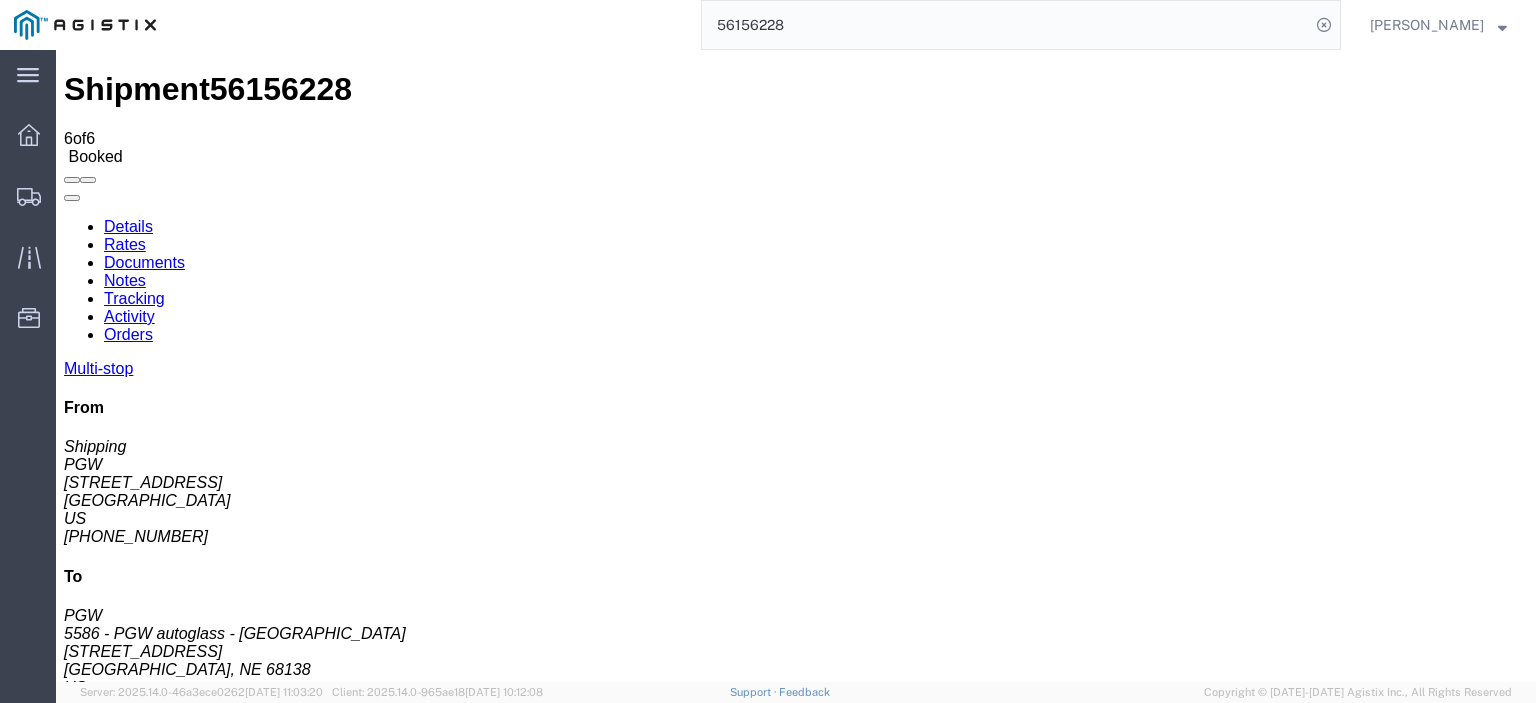 click on "Notes" 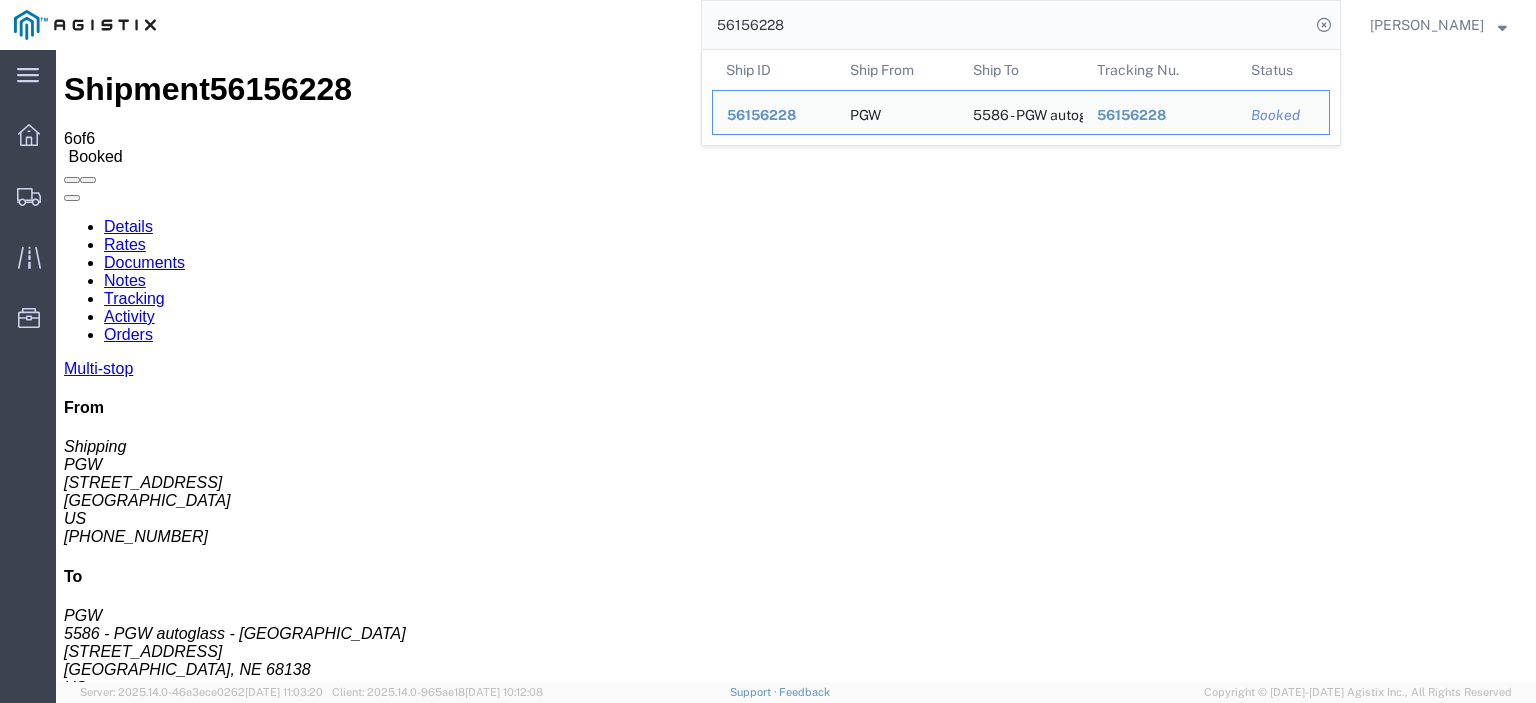 drag, startPoint x: 828, startPoint y: 39, endPoint x: 681, endPoint y: -8, distance: 154.33081 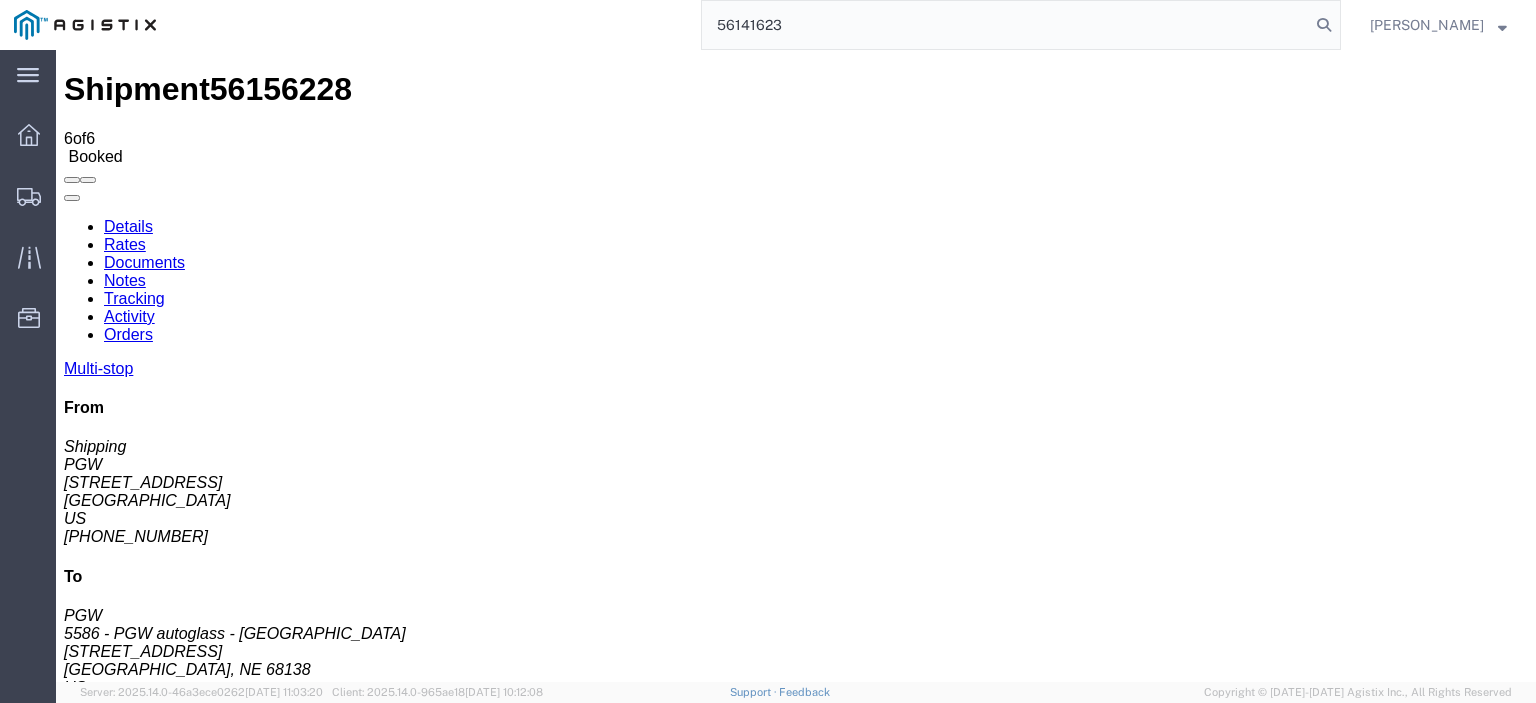 type on "56141623" 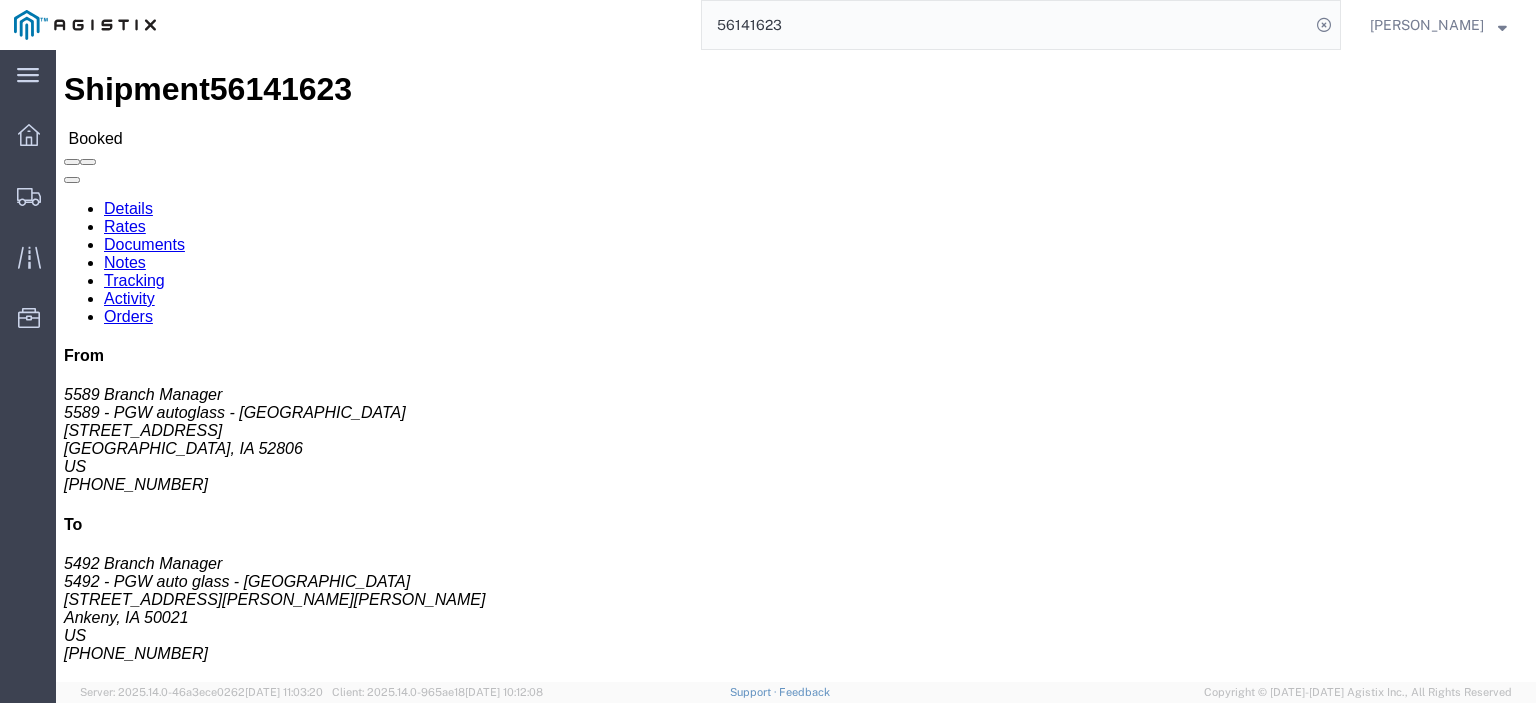 drag, startPoint x: 224, startPoint y: 308, endPoint x: 3, endPoint y: 314, distance: 221.08144 